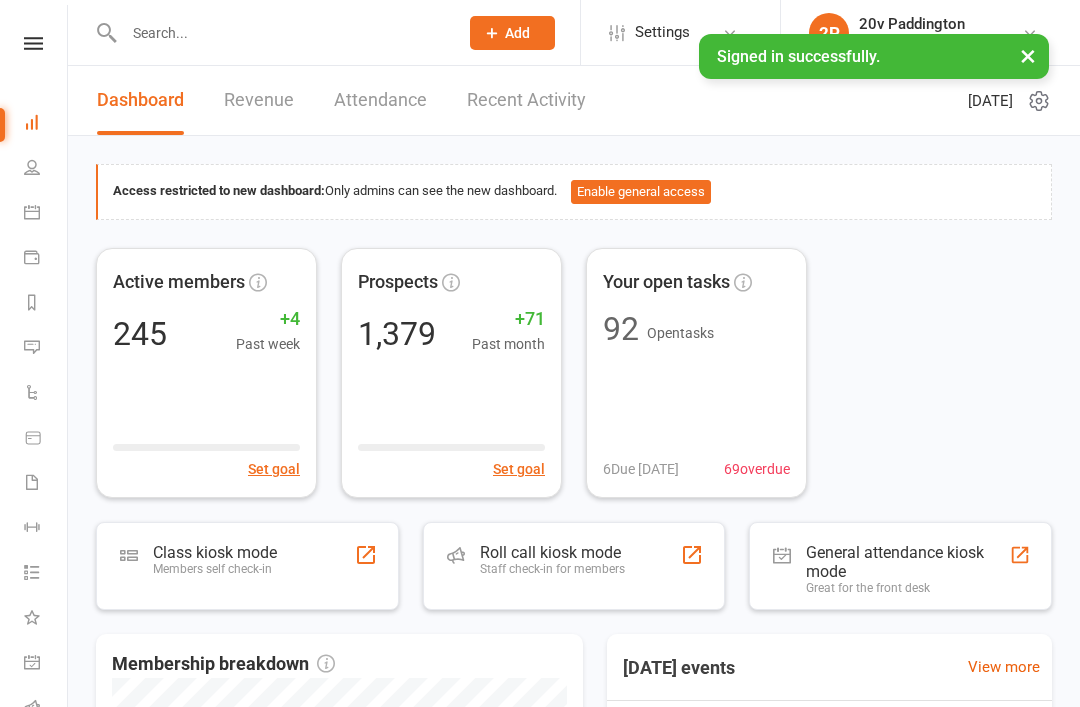 scroll, scrollTop: 0, scrollLeft: 0, axis: both 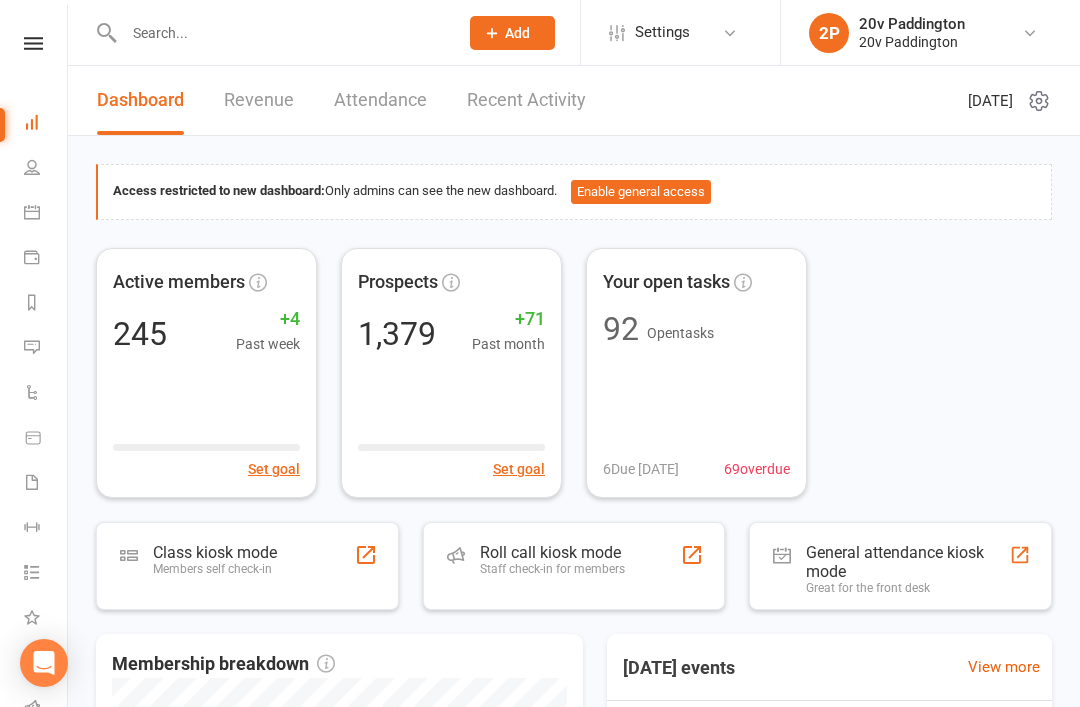 click at bounding box center (32, 212) 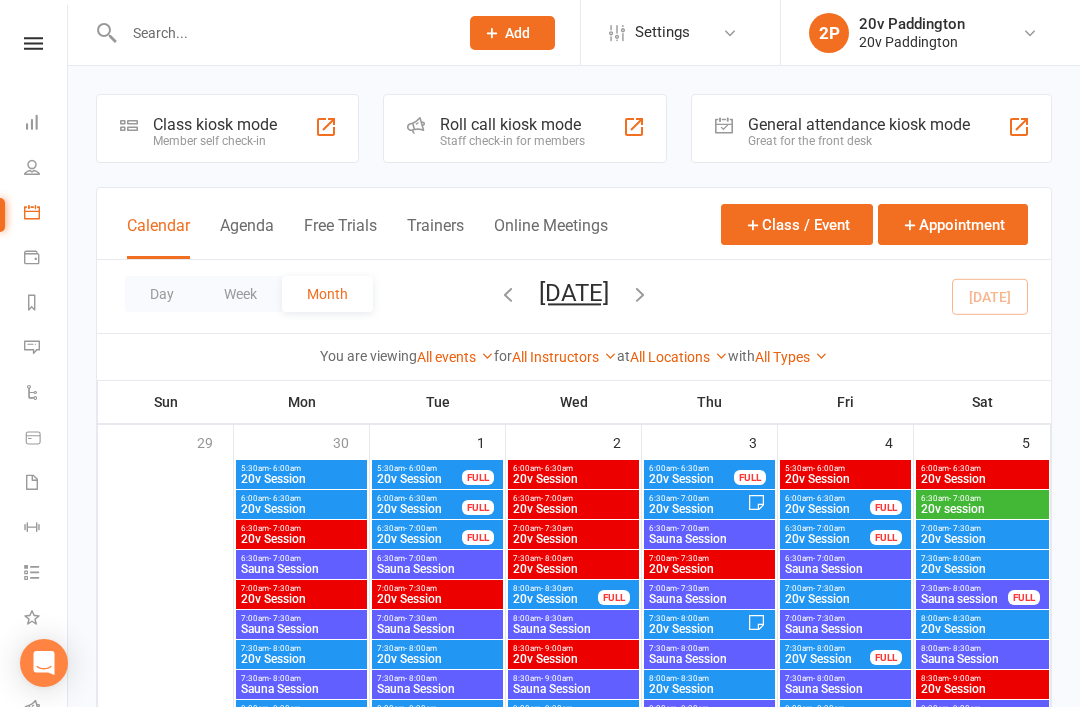 click on "Day Week Month [DATE]
[DATE]
Sun Mon Tue Wed Thu Fri Sat
29
30
01
02
03
04
05
06
07
08
09
10
11
12
13
14
15
16
17
18
19
20
21
22
23
24
25
26
27
28
29
30
31
01
02
03" at bounding box center (574, 296) 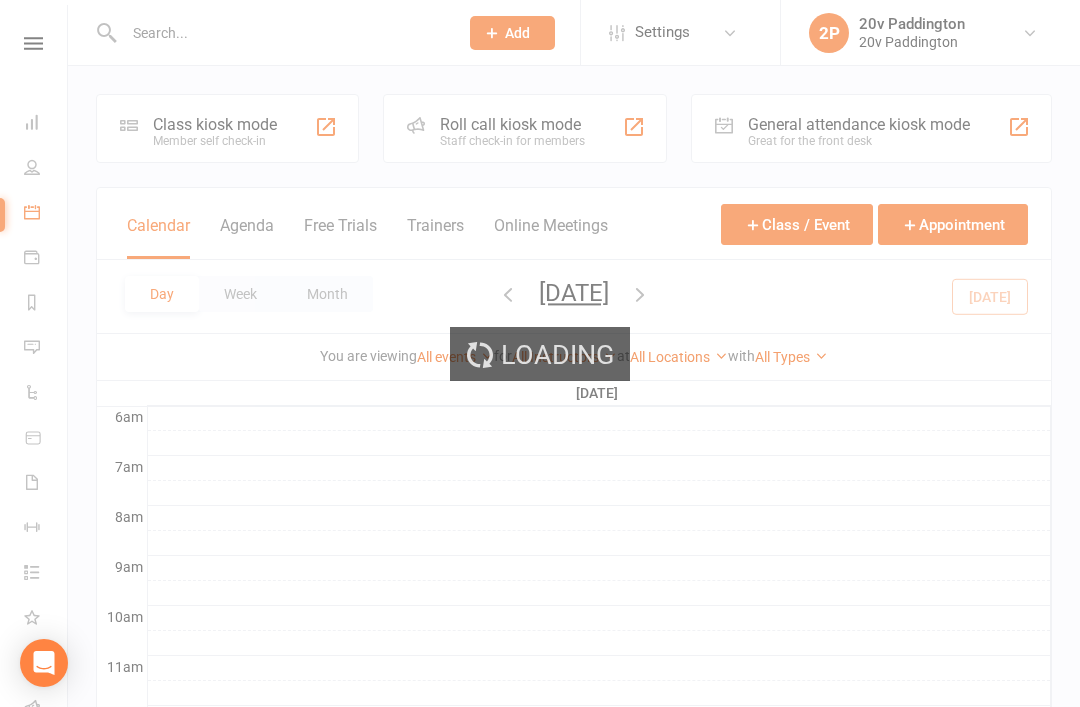 scroll, scrollTop: 0, scrollLeft: 0, axis: both 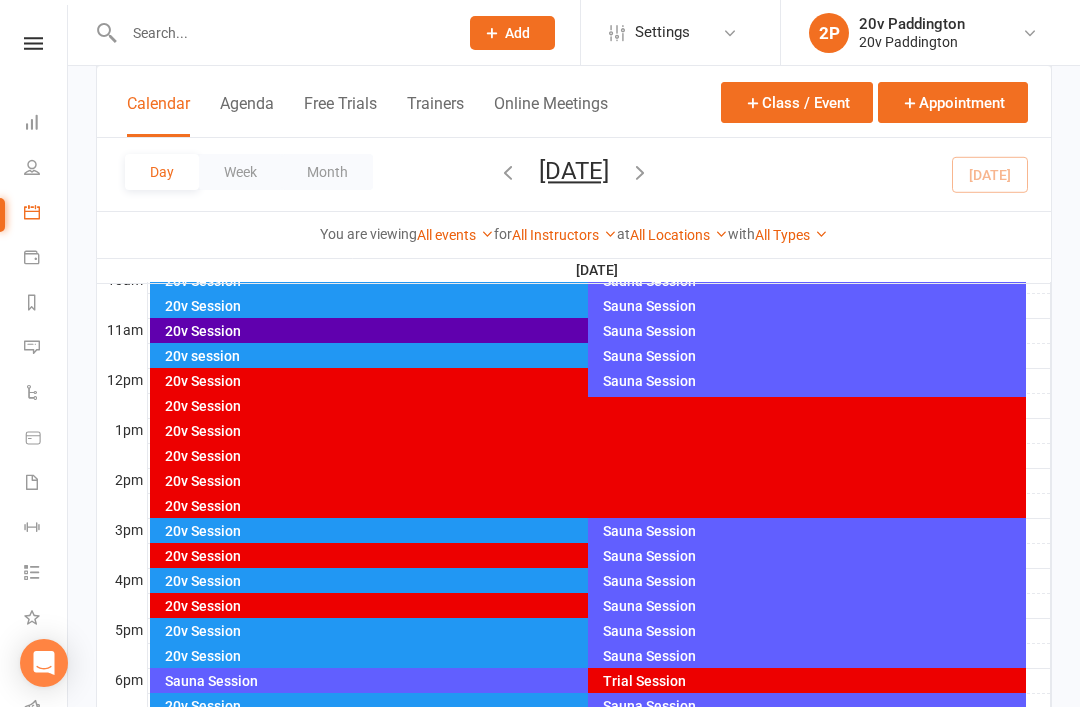 click on "20v Session" at bounding box center (578, 607) 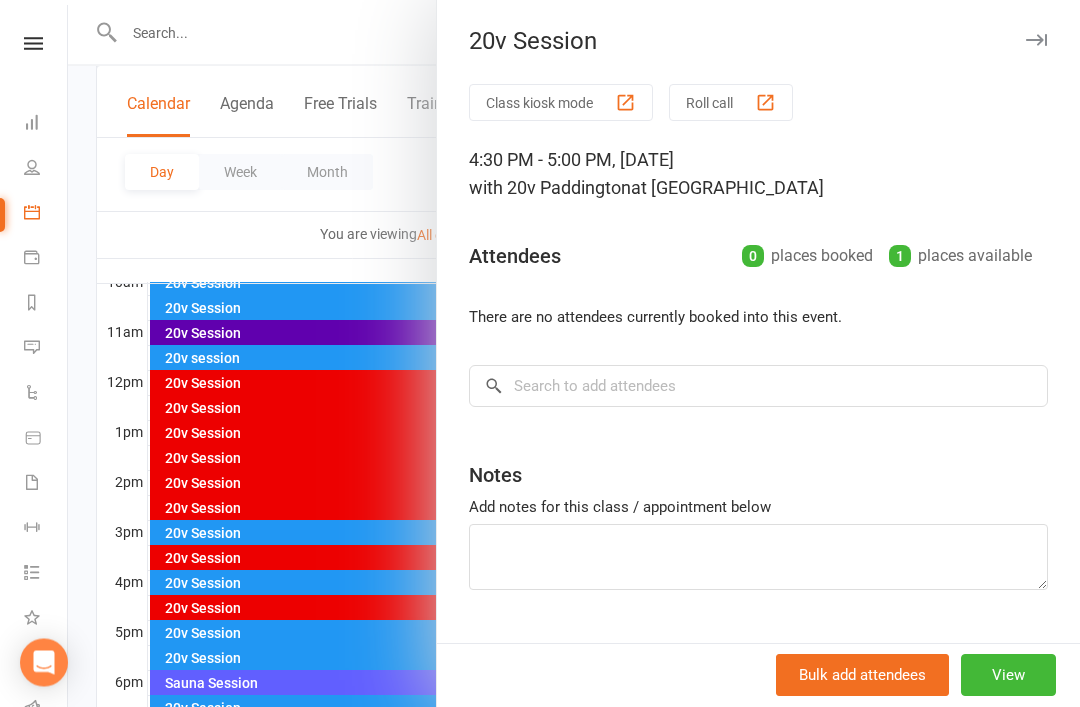 click at bounding box center (574, 353) 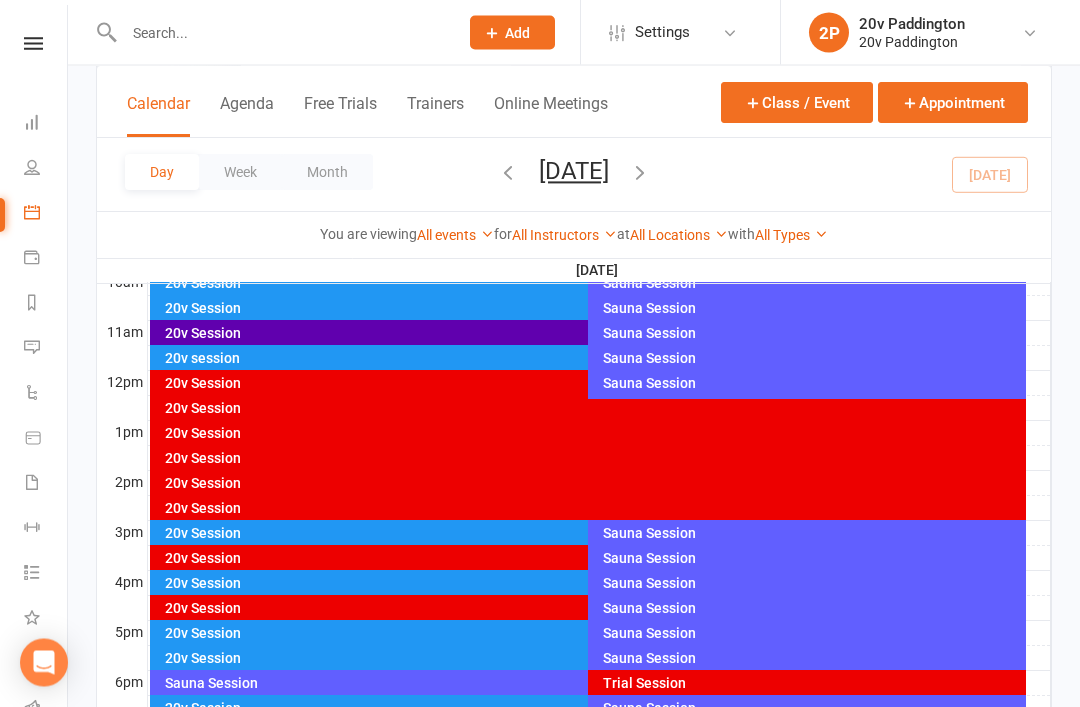 scroll, scrollTop: 636, scrollLeft: 0, axis: vertical 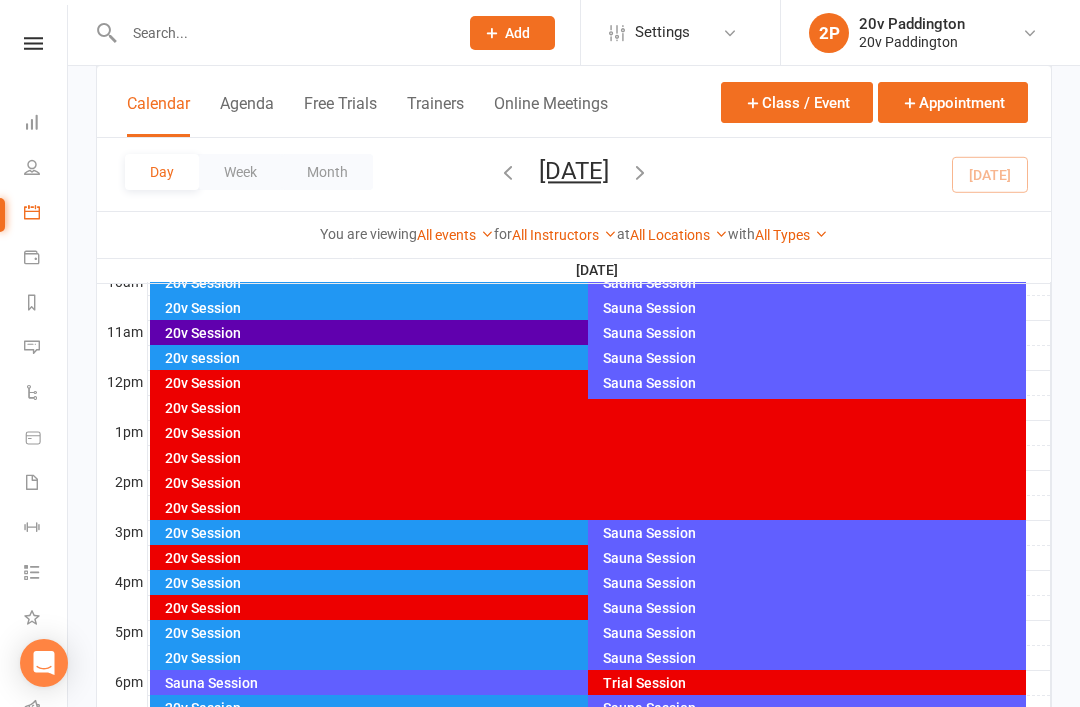 click on "20v Session" at bounding box center [583, 533] 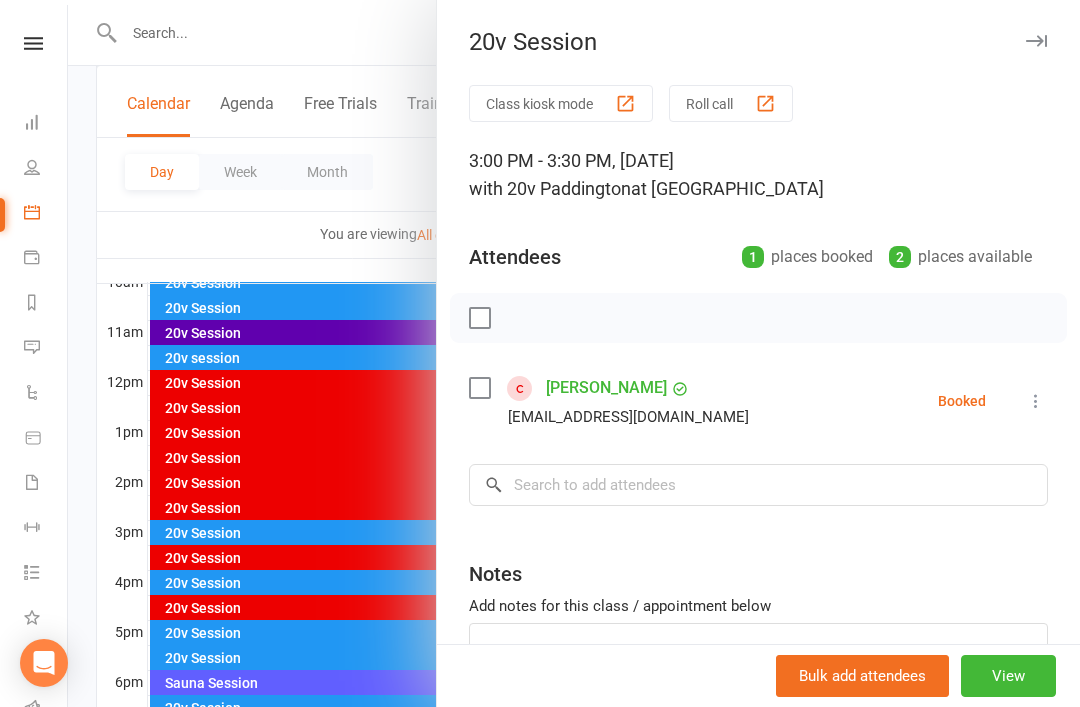 click at bounding box center [574, 353] 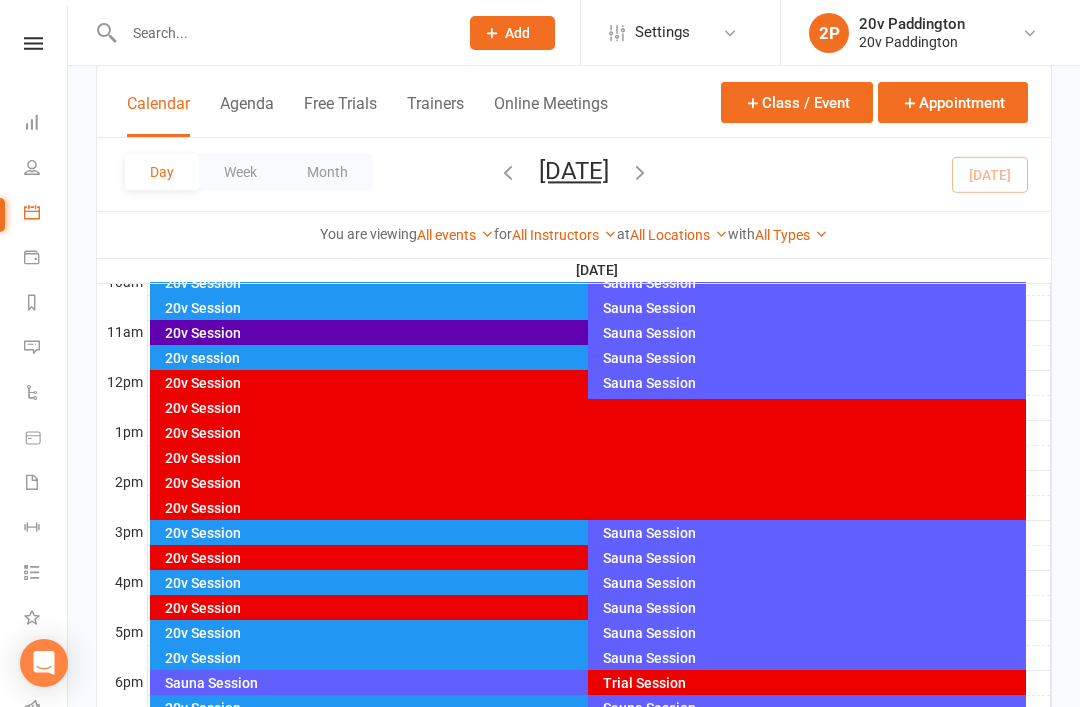 click on "20v Session" at bounding box center [583, 533] 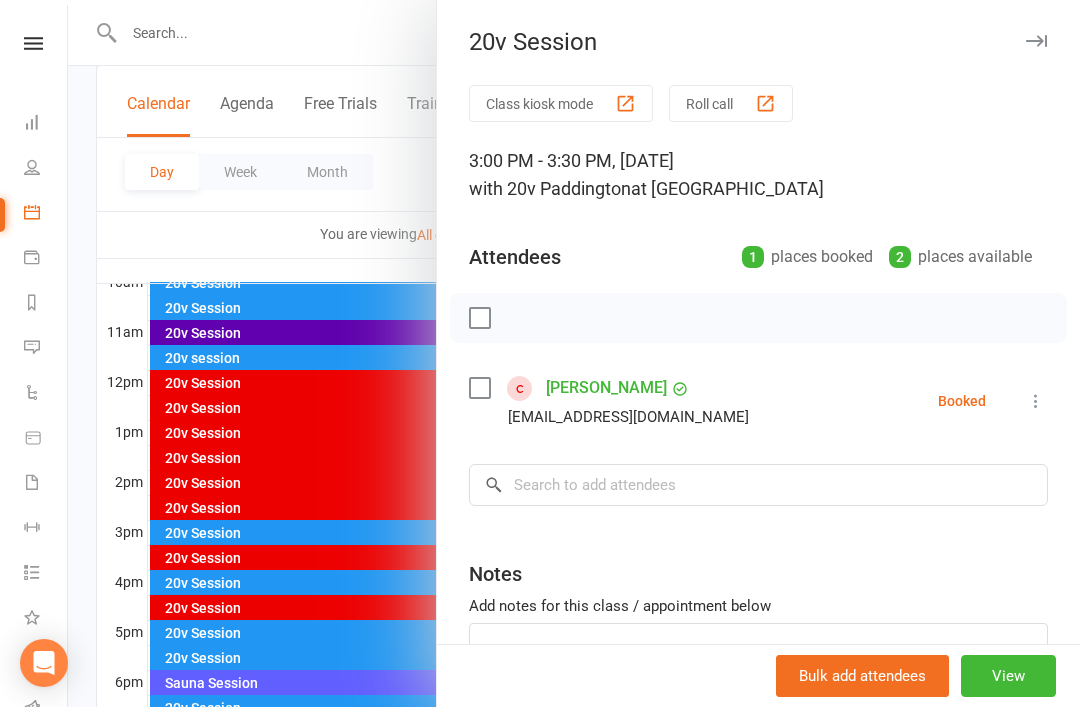 click at bounding box center (1036, 401) 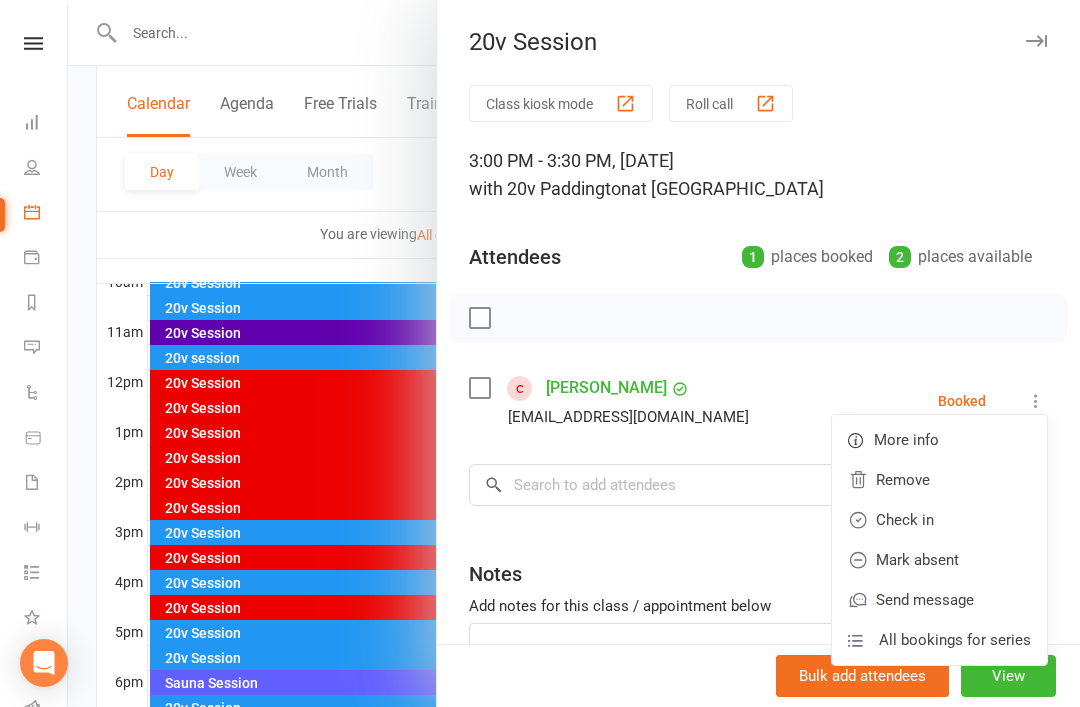 click on "Mark absent" at bounding box center [939, 560] 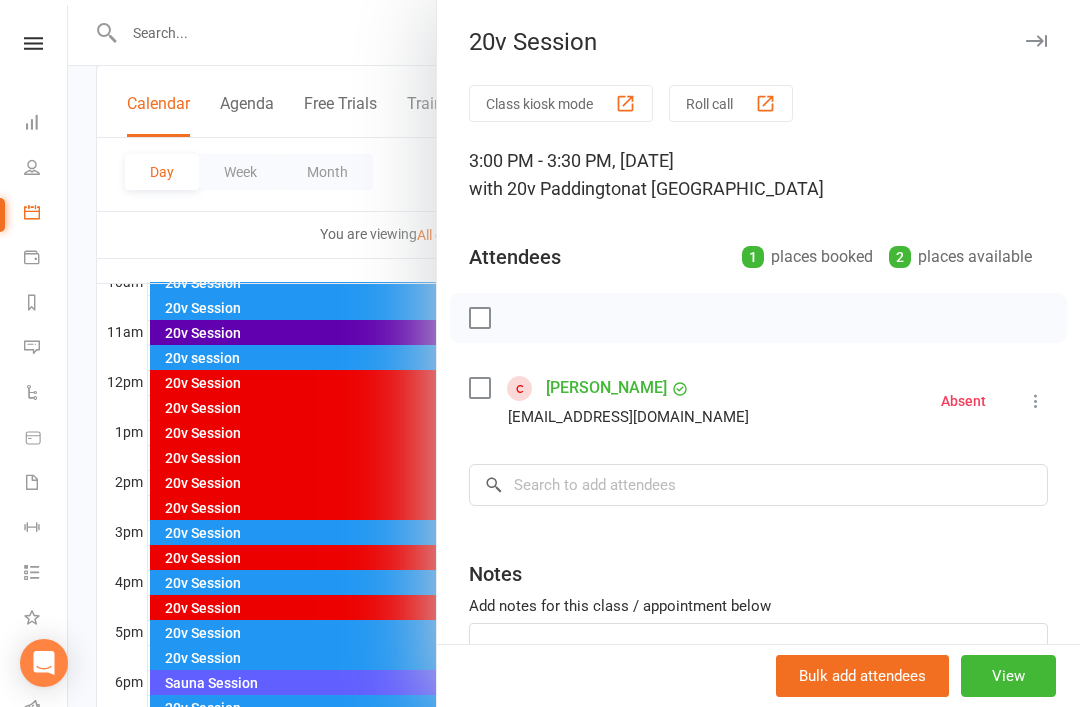 click at bounding box center [574, 353] 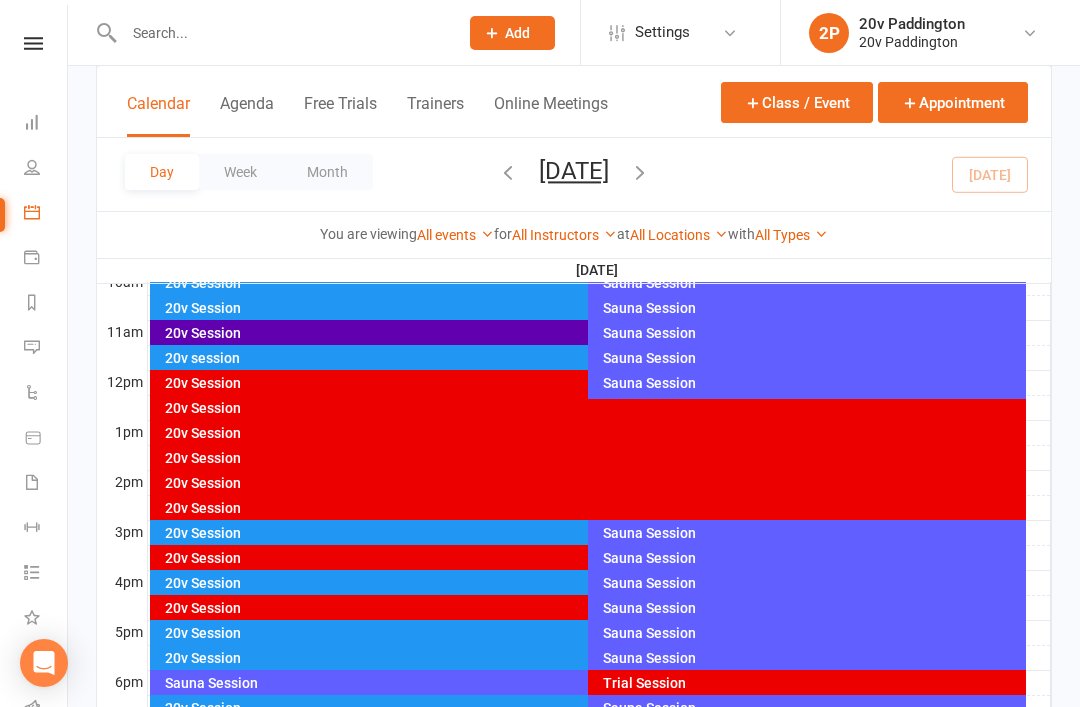 click on "20v Session" at bounding box center (583, 558) 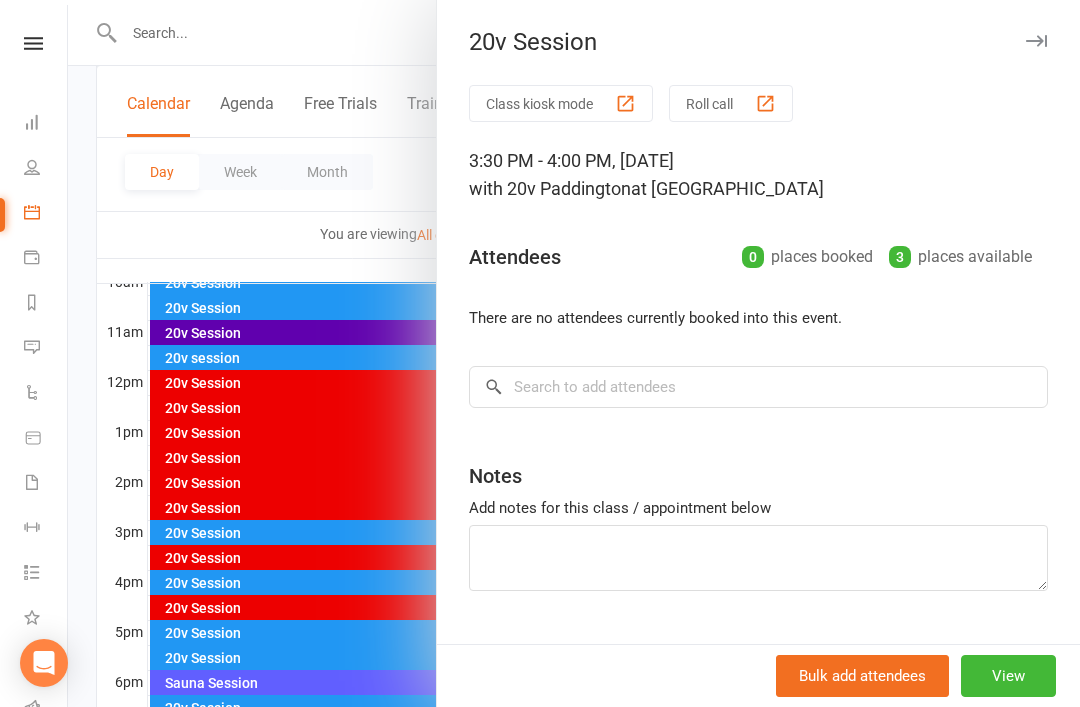click at bounding box center (574, 353) 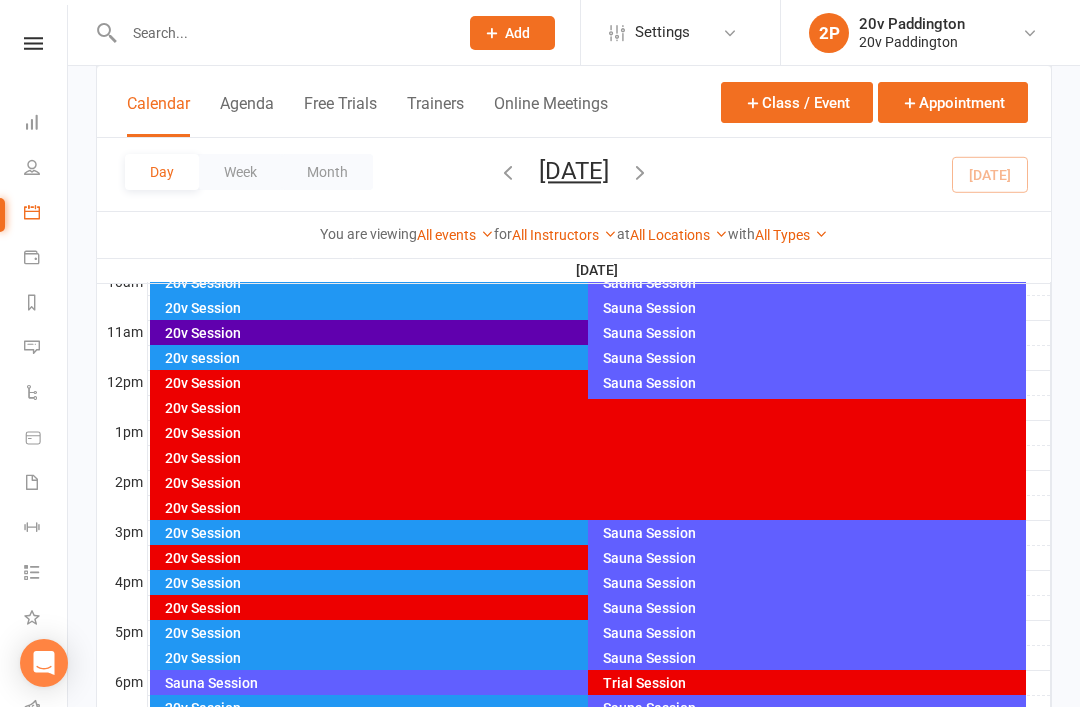 click on "20v Session" at bounding box center (583, 583) 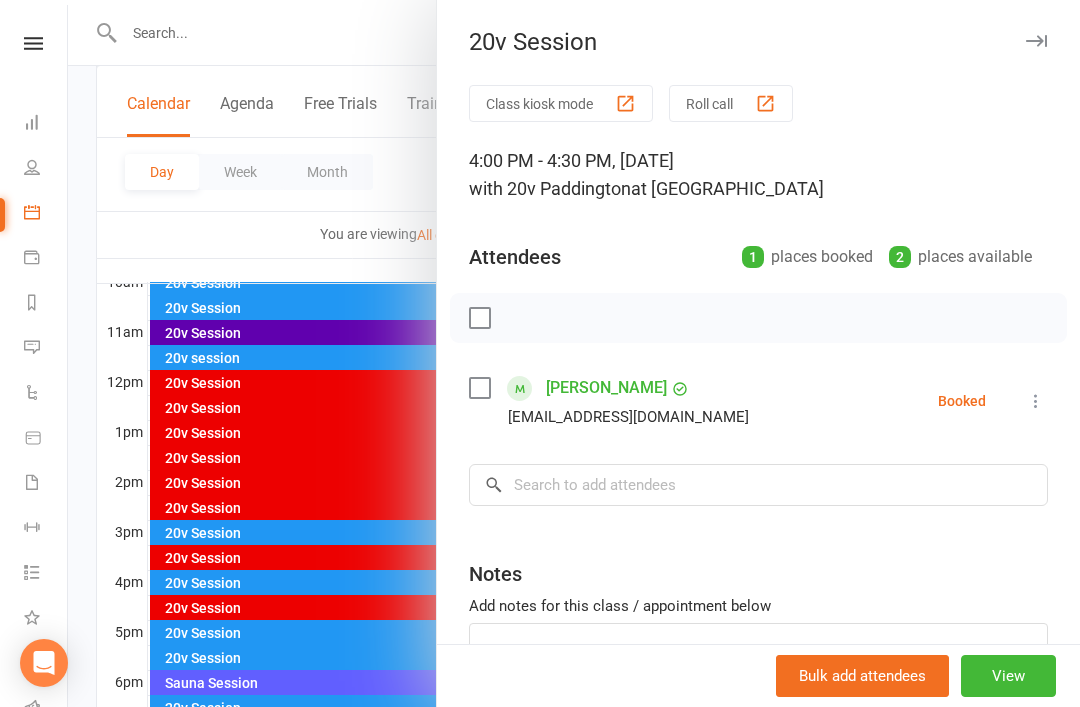 click at bounding box center (574, 353) 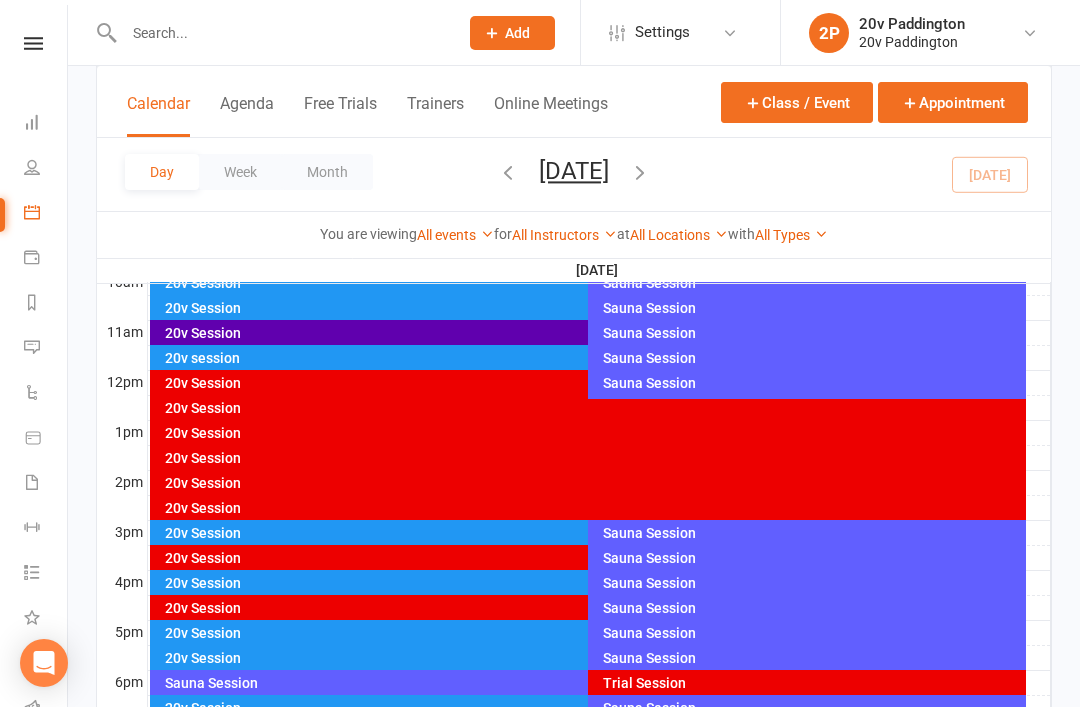 click on "20v Session" at bounding box center (578, 609) 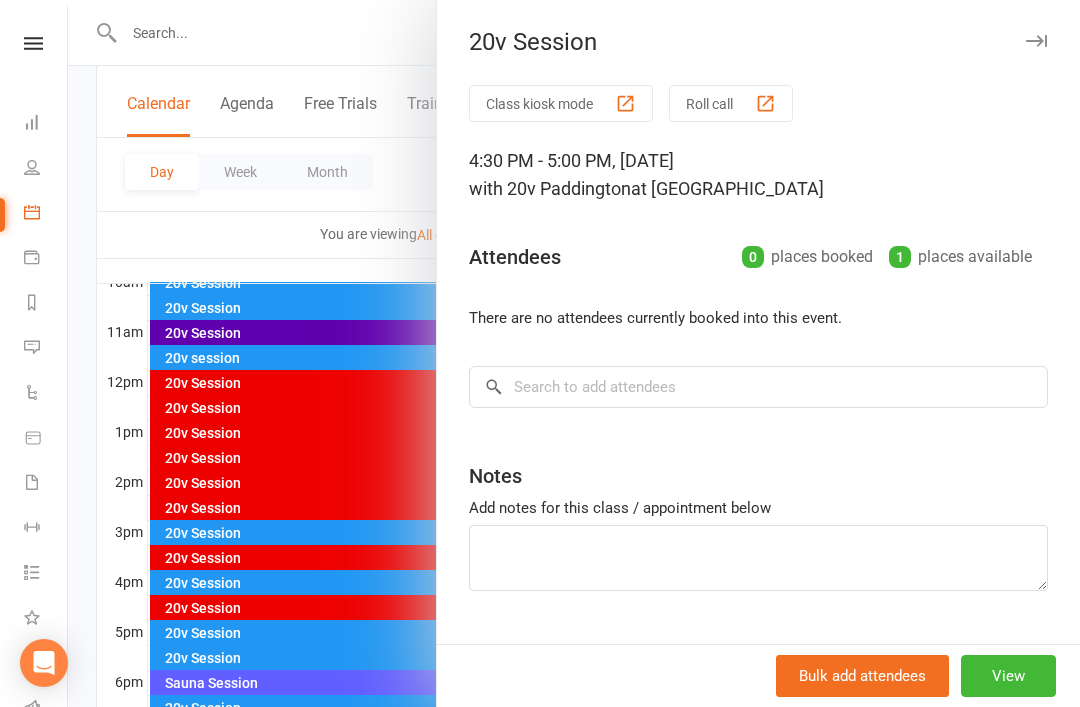 click at bounding box center (574, 353) 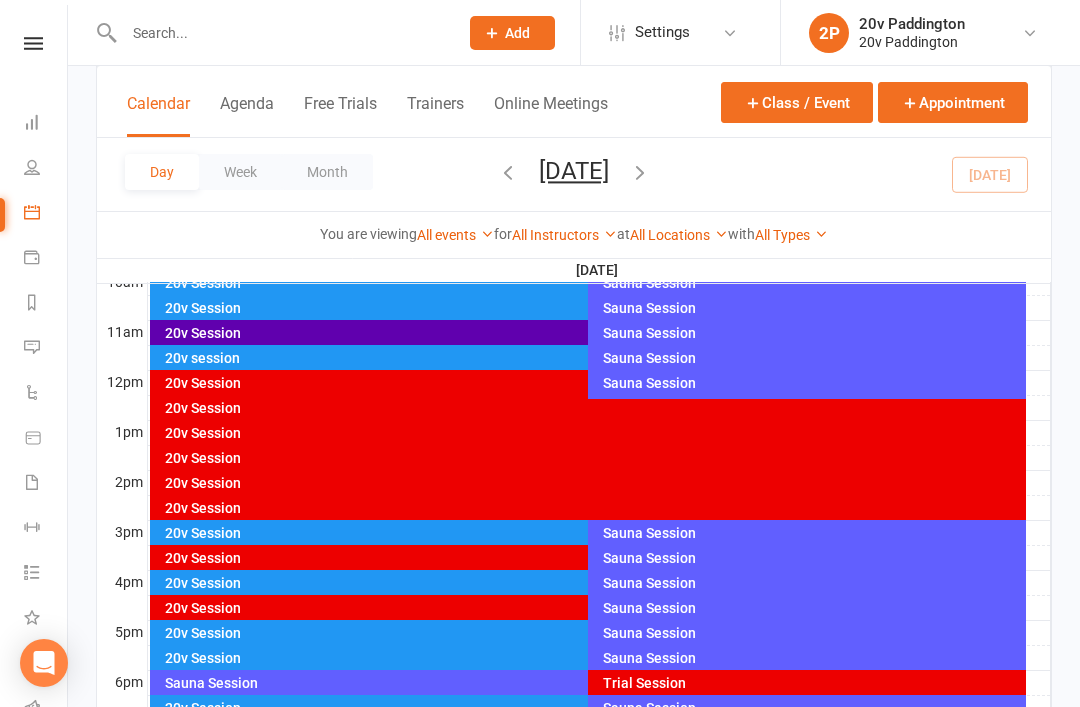 click on "20v Session" at bounding box center (583, 608) 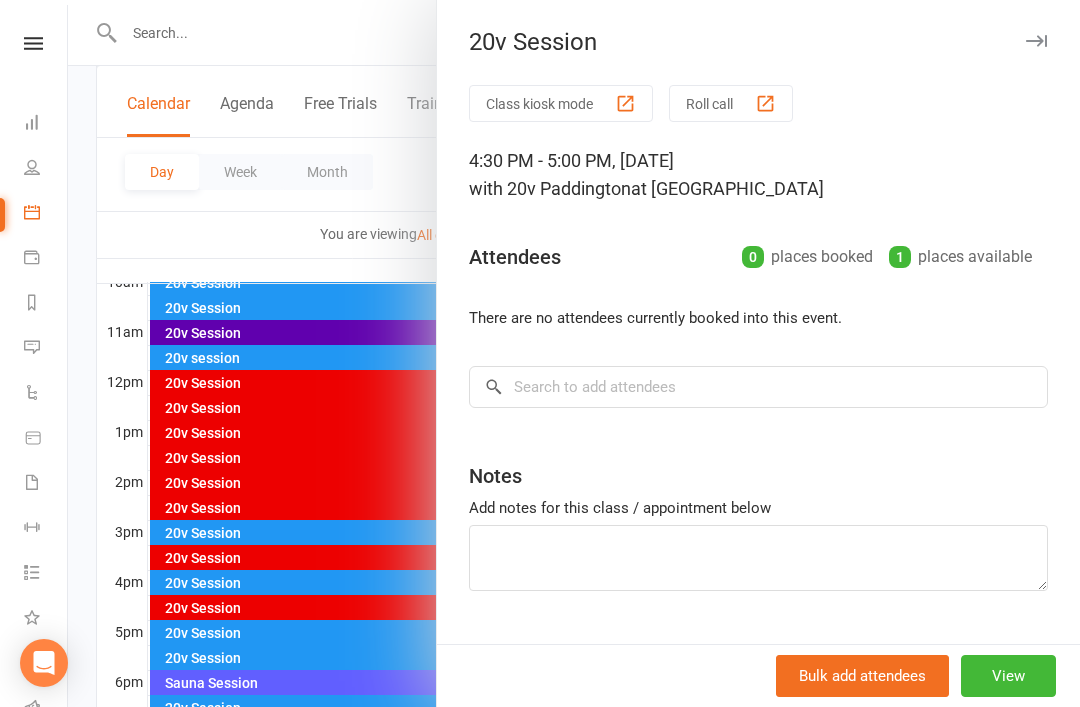 click at bounding box center [574, 353] 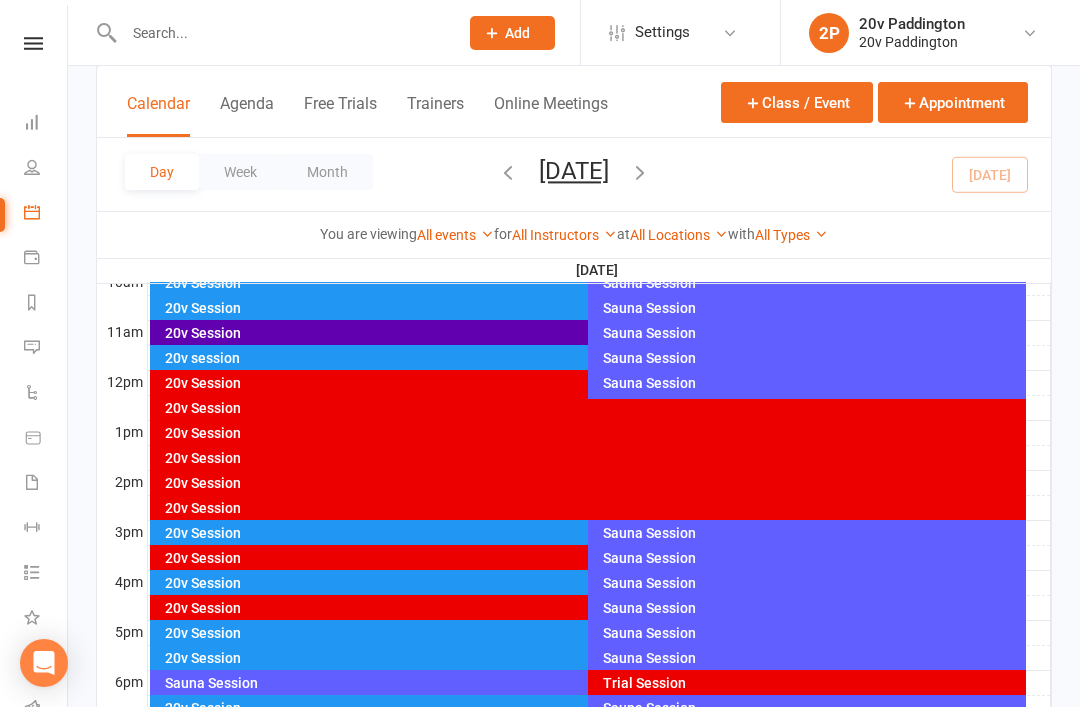 click on "20v Session" at bounding box center [583, 633] 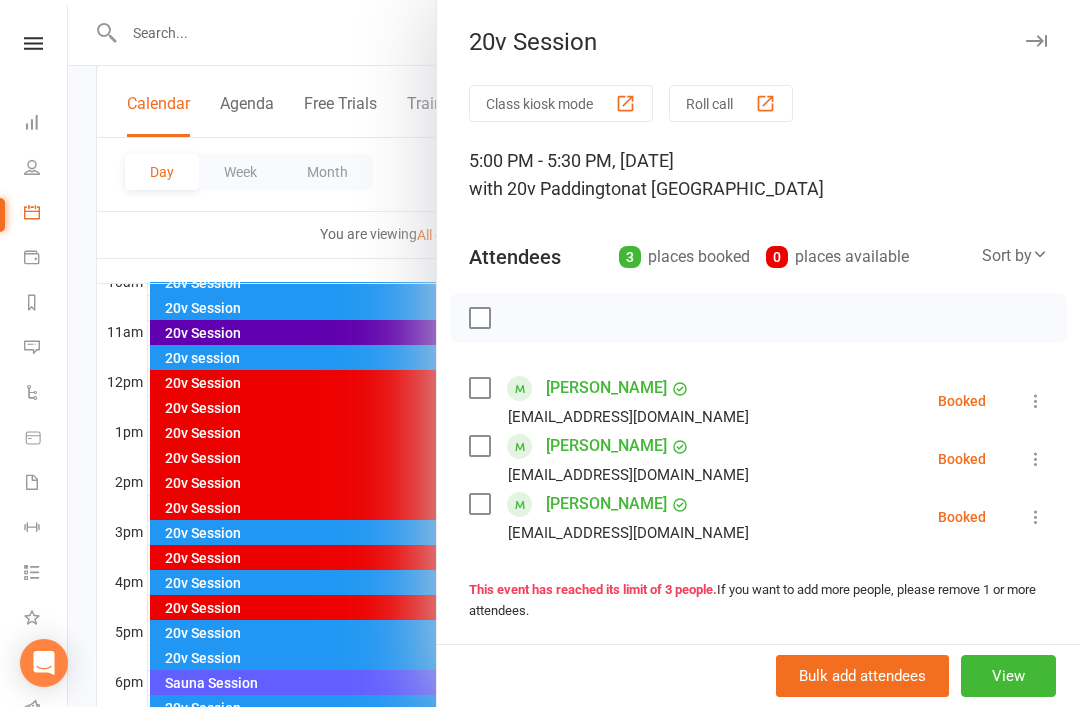 click at bounding box center [574, 353] 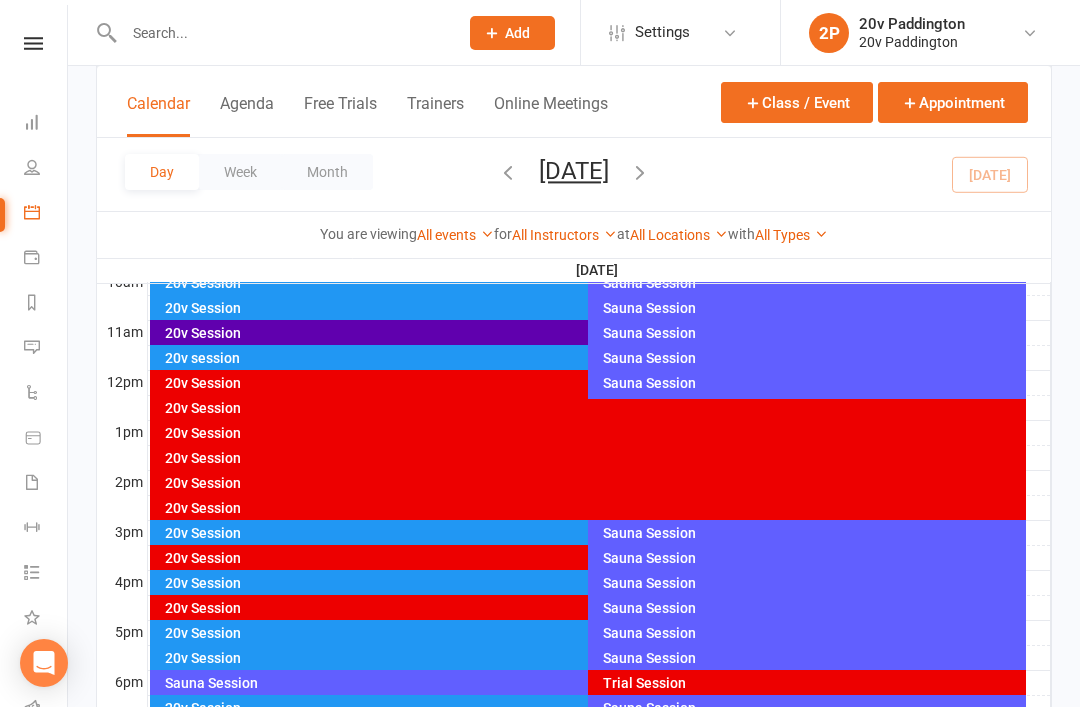 click on "20v Session" at bounding box center [583, 658] 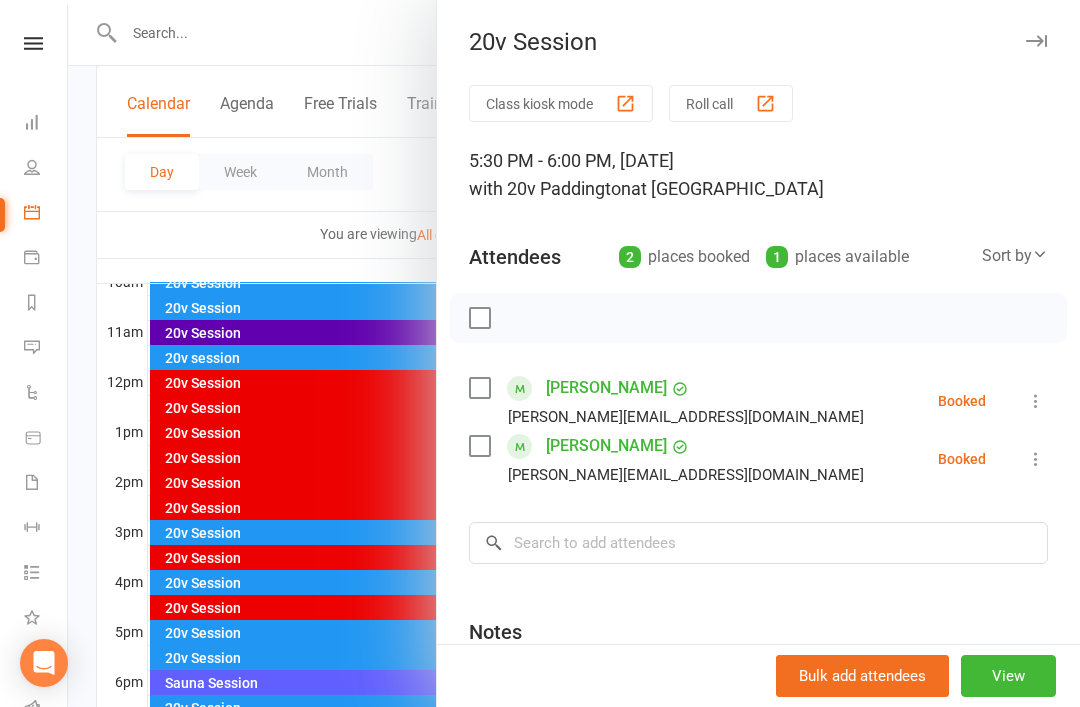 click at bounding box center [574, 353] 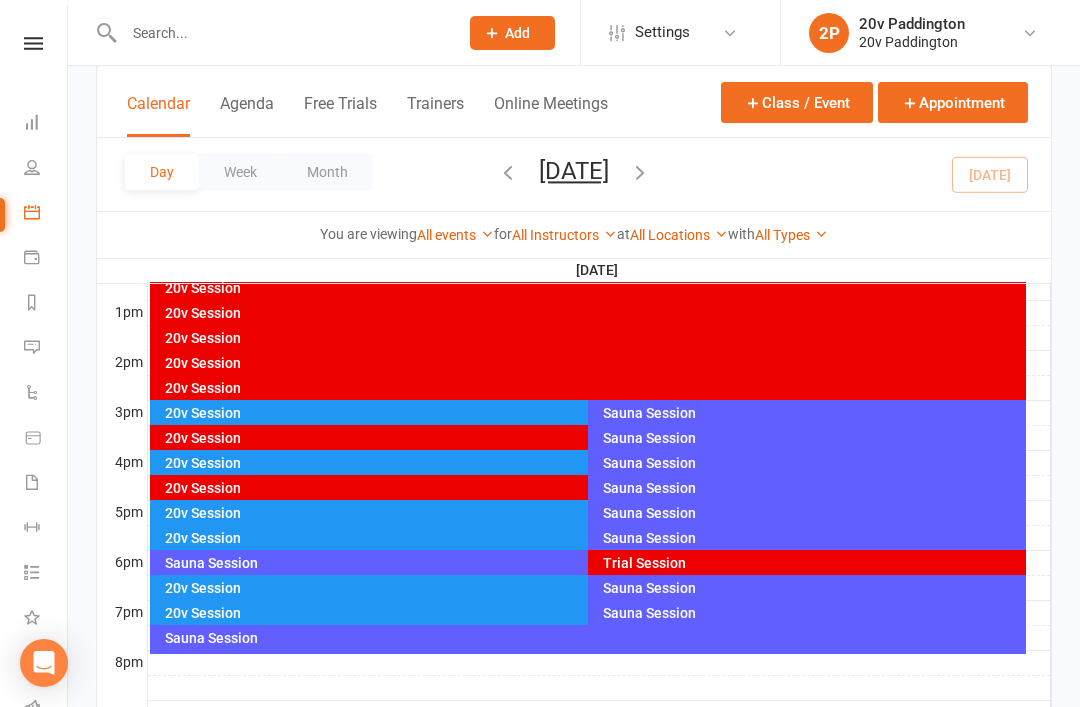 scroll, scrollTop: 757, scrollLeft: 0, axis: vertical 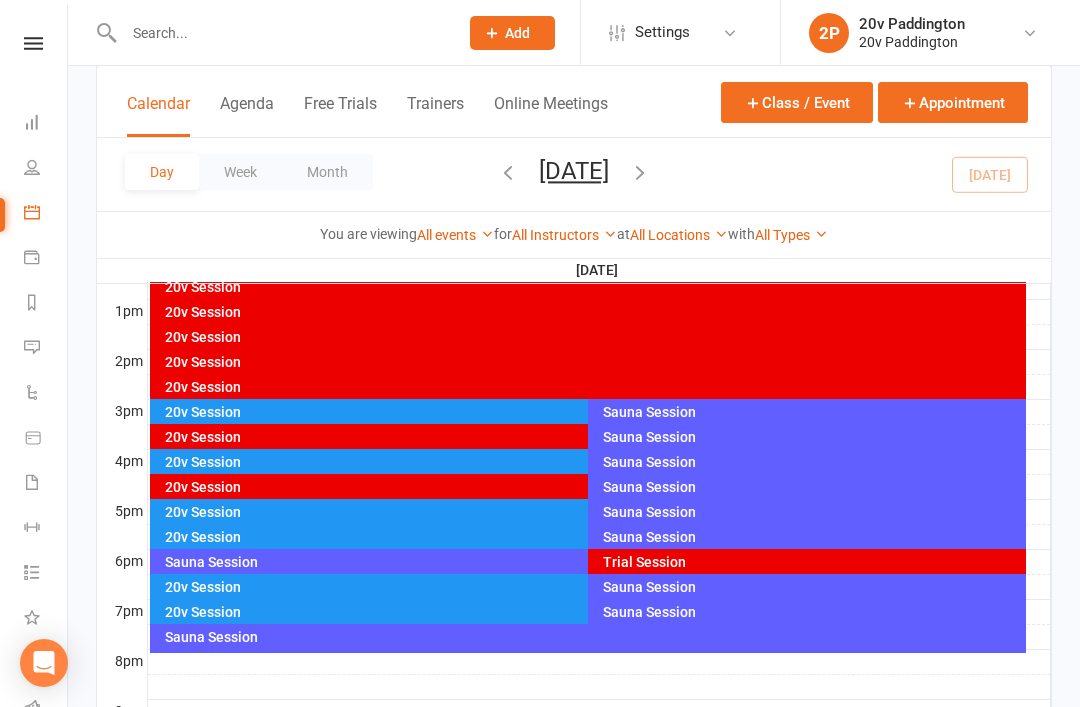 click on "20v Session" at bounding box center (583, 612) 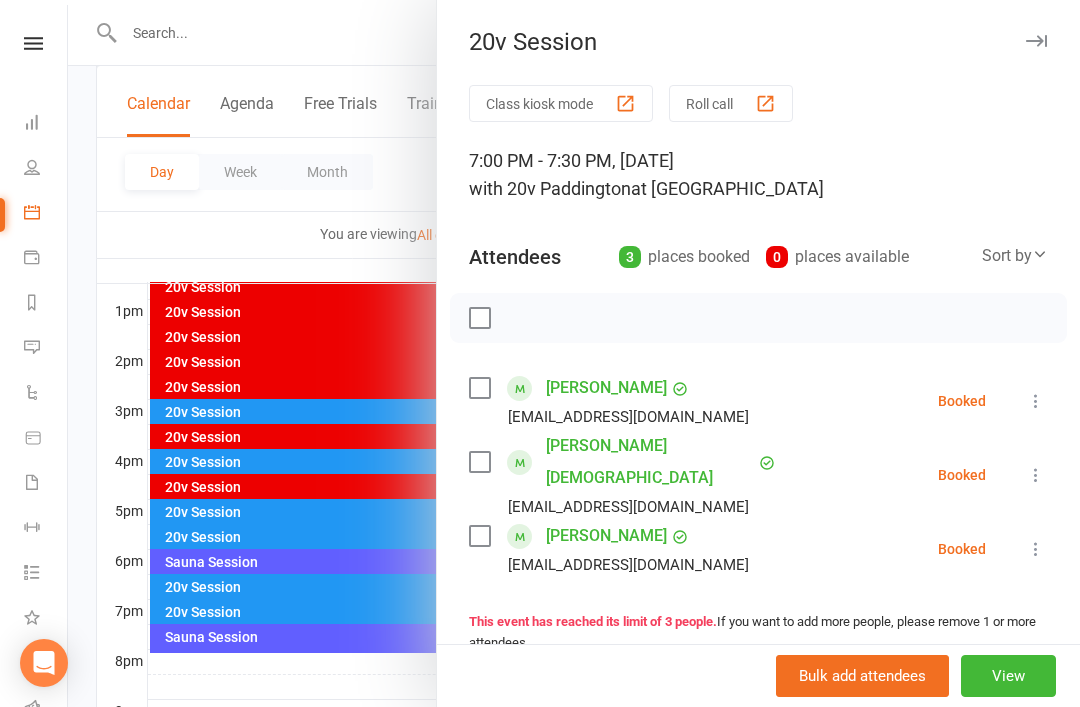 click at bounding box center [574, 353] 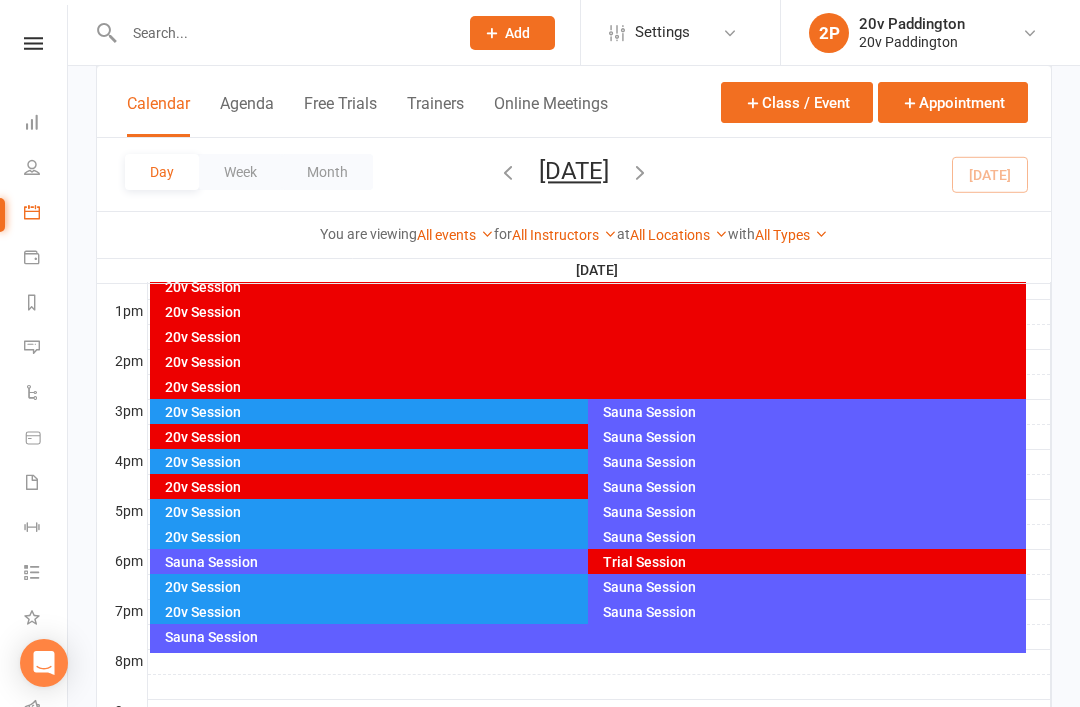 click on "20v Session" at bounding box center (583, 587) 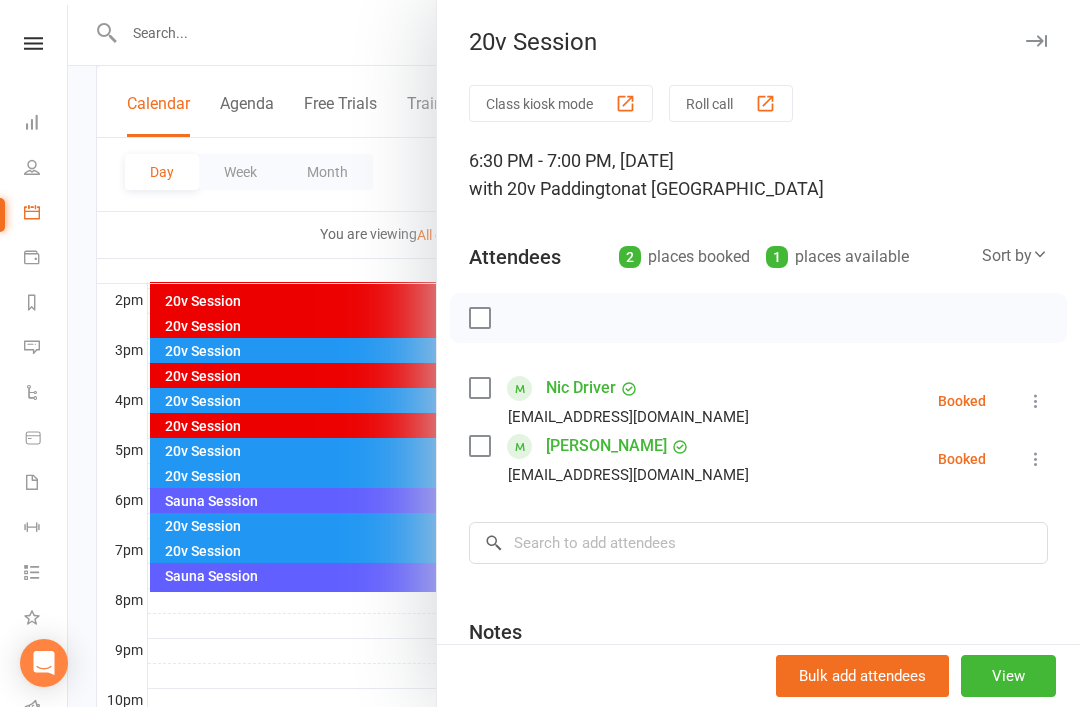 scroll, scrollTop: 821, scrollLeft: 0, axis: vertical 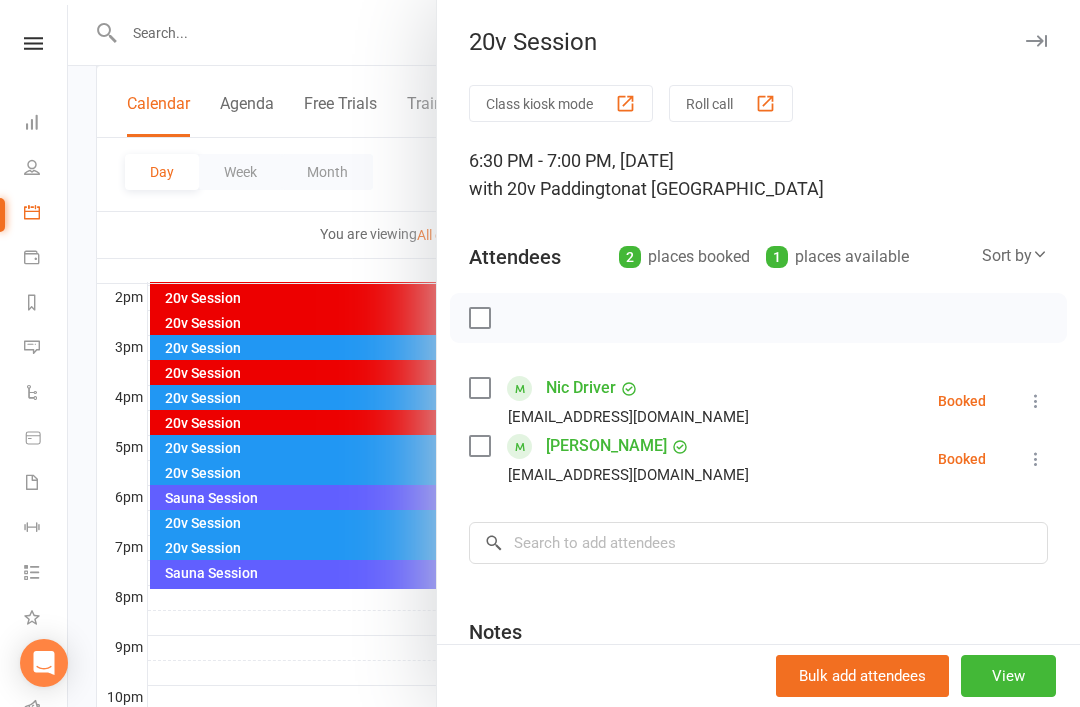 click at bounding box center [574, 353] 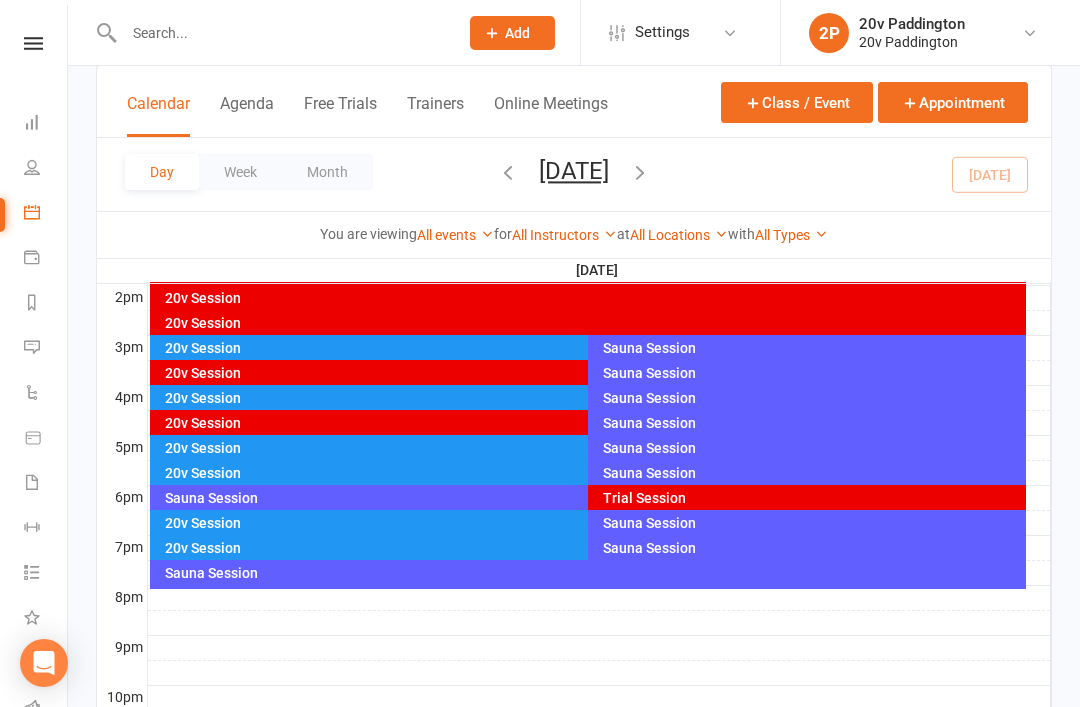 click on "Messages   3" at bounding box center [46, 349] 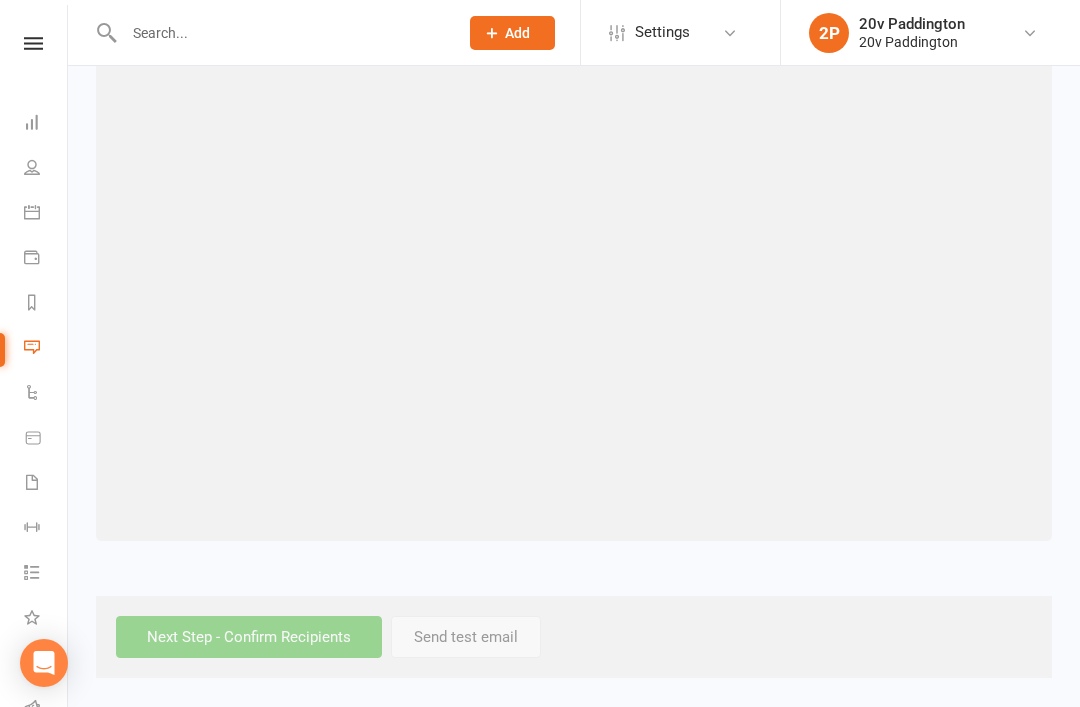 scroll, scrollTop: 0, scrollLeft: 0, axis: both 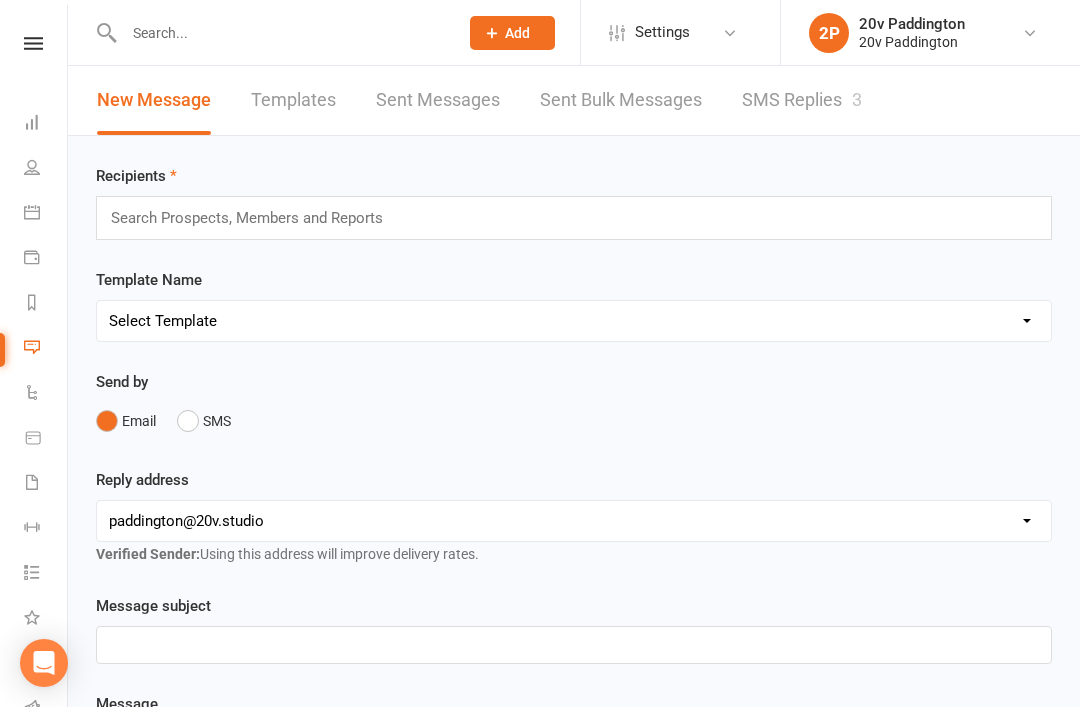 click on "SMS Replies  3" at bounding box center [802, 100] 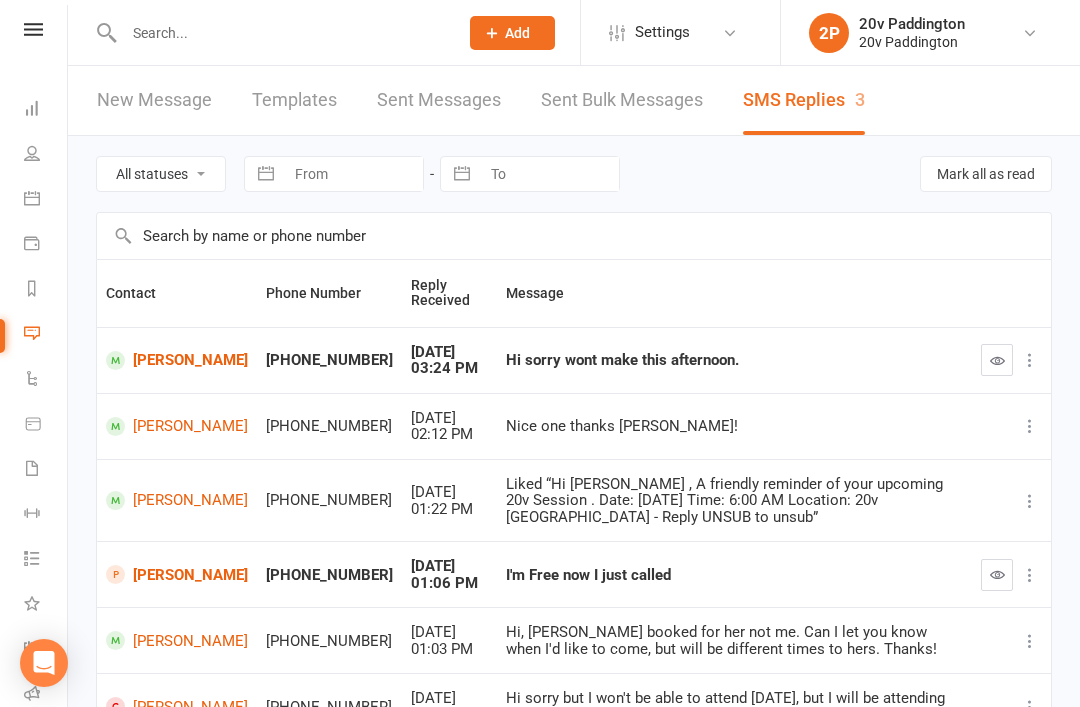 scroll, scrollTop: 16, scrollLeft: 0, axis: vertical 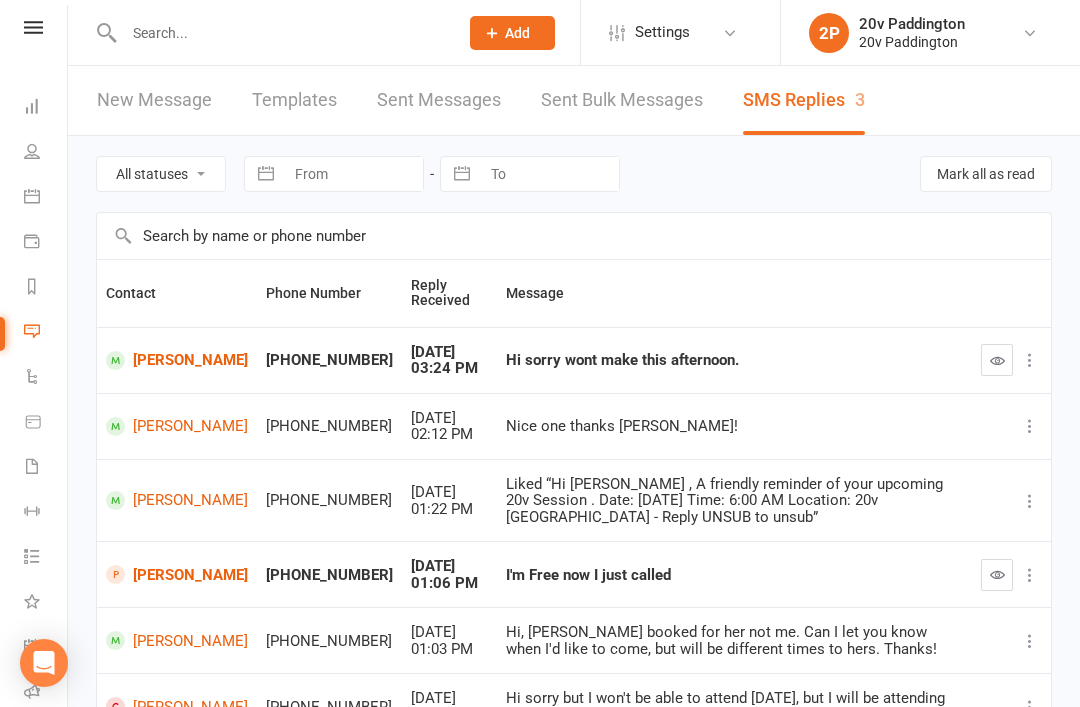 click on "Calendar" at bounding box center (46, 198) 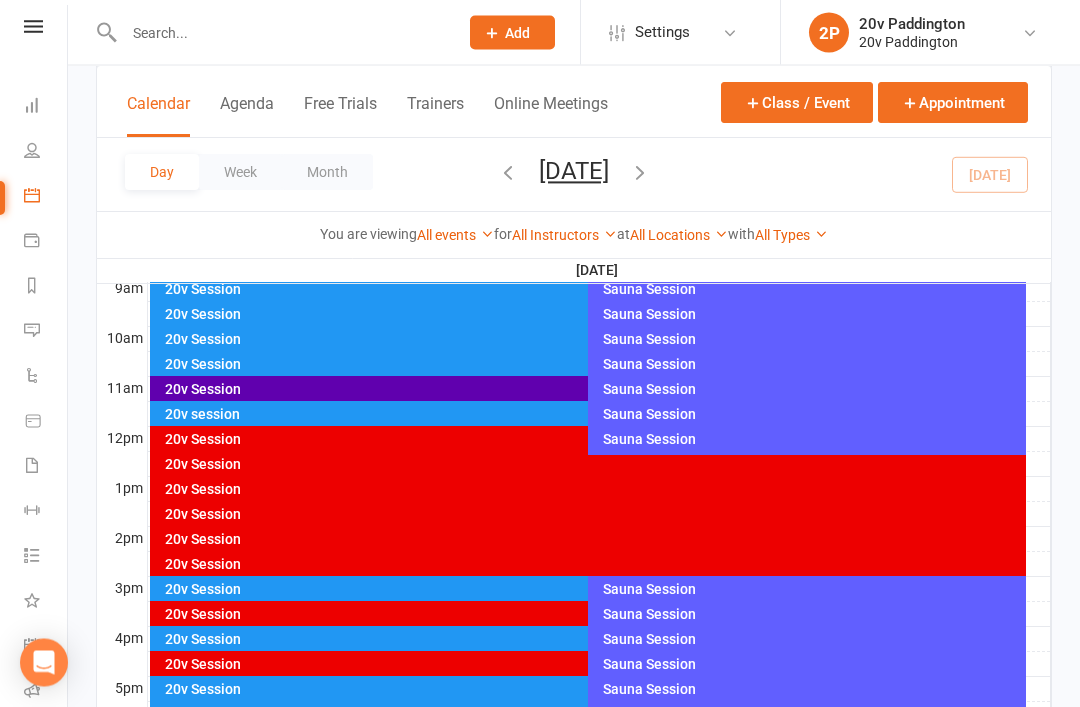 click on "20v Session" at bounding box center [578, 591] 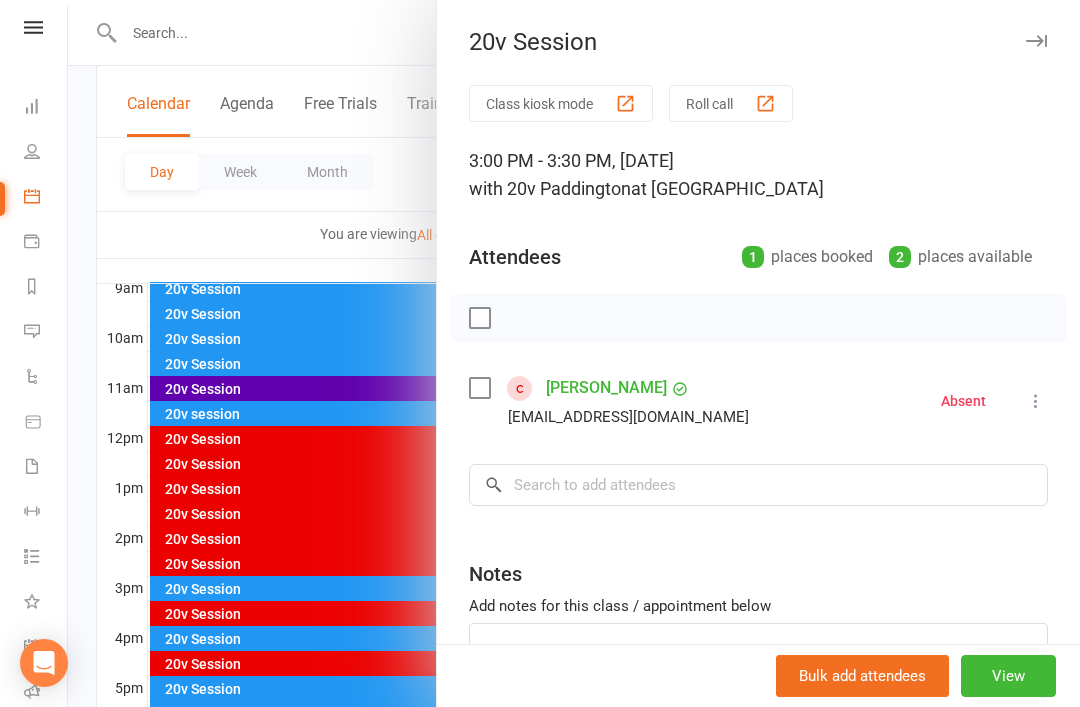 click at bounding box center [574, 353] 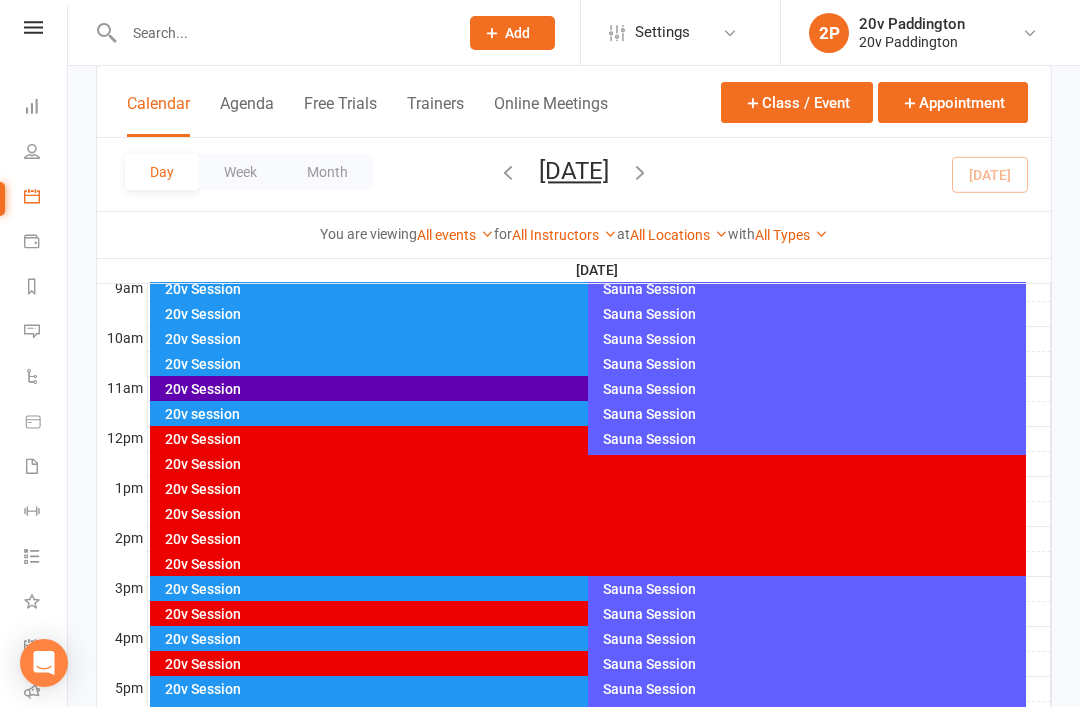 click on "20v Session" at bounding box center (578, 640) 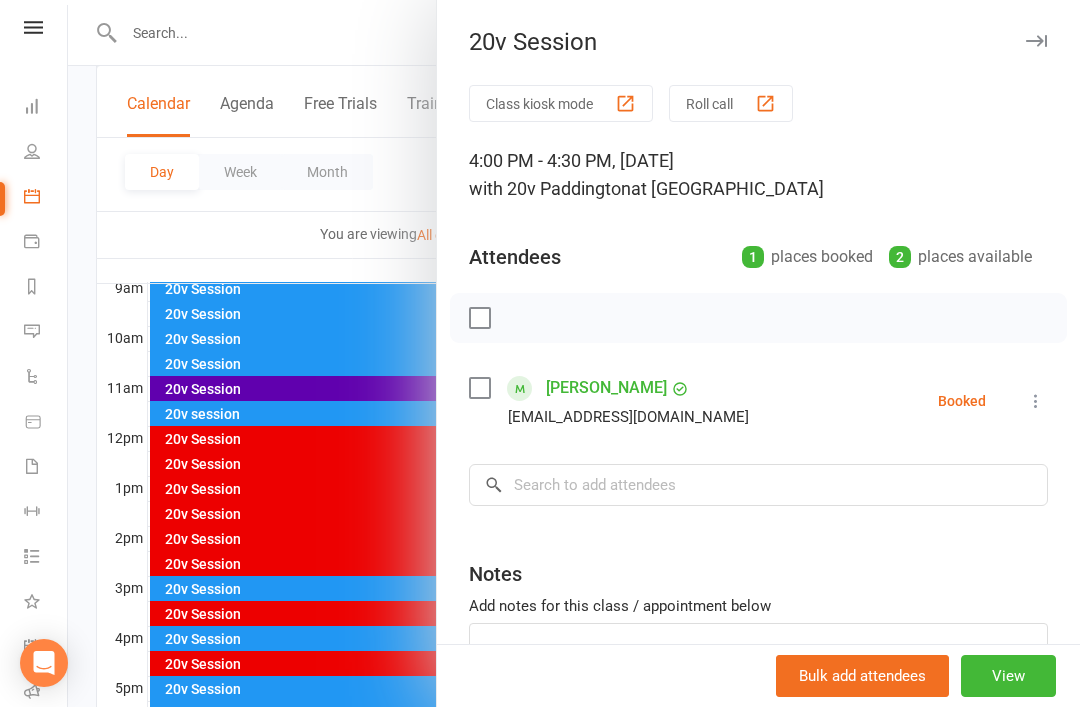 click at bounding box center [574, 353] 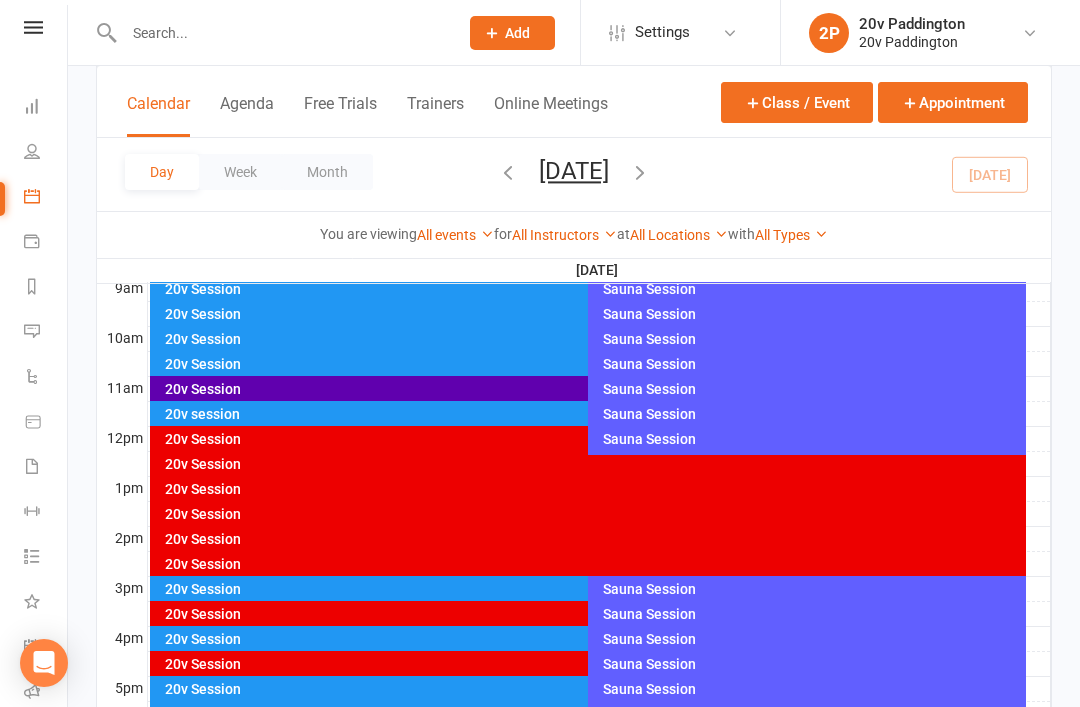 click on "20v Session" at bounding box center (578, 665) 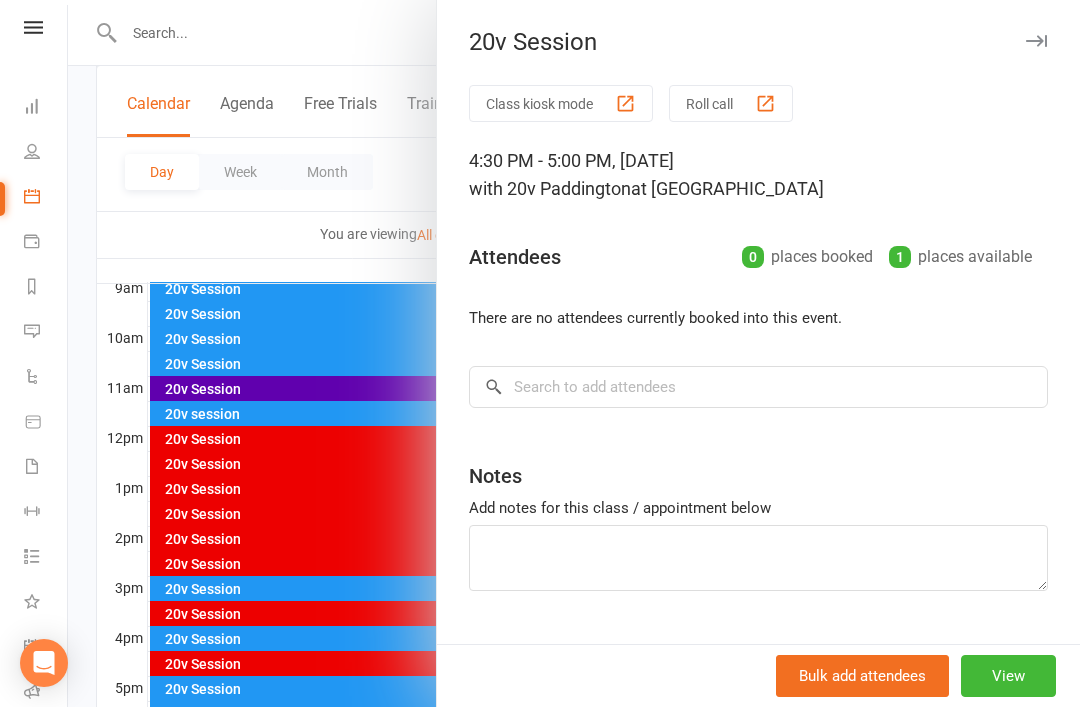 click at bounding box center (574, 353) 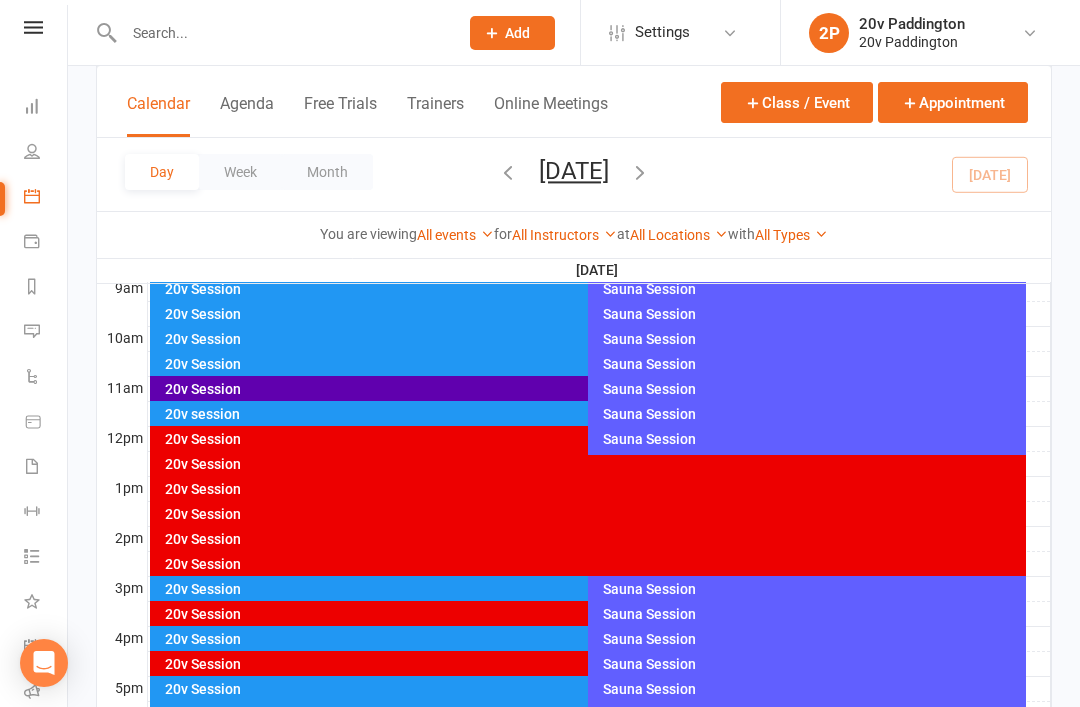 click on "20v Session" at bounding box center (583, 639) 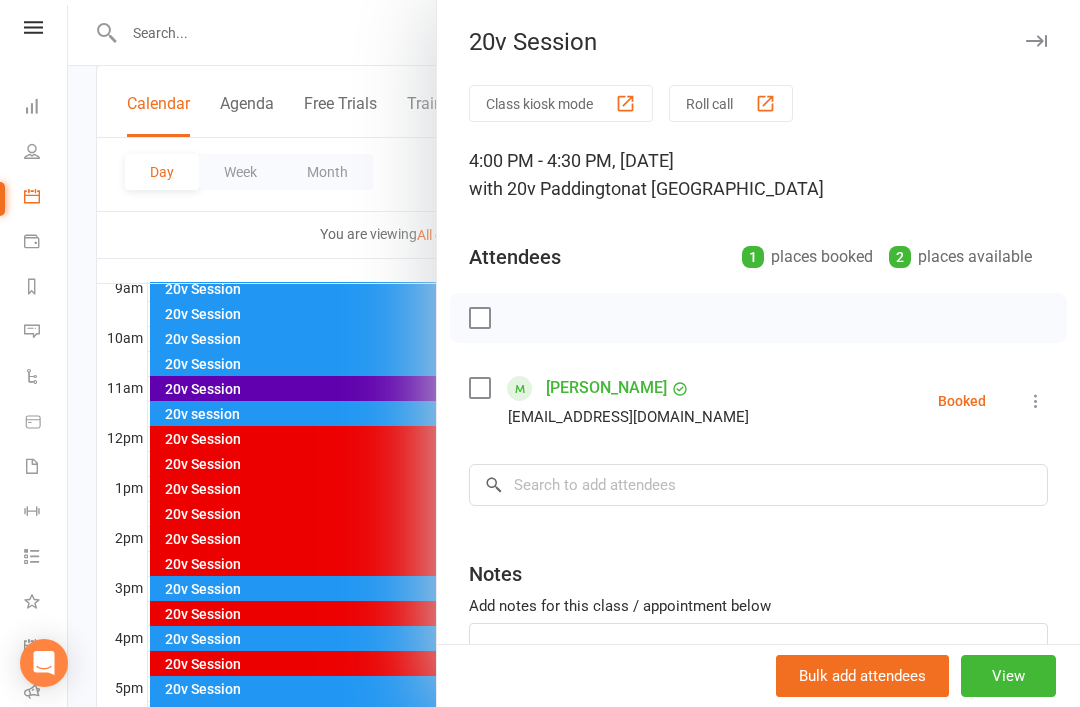 click at bounding box center [574, 353] 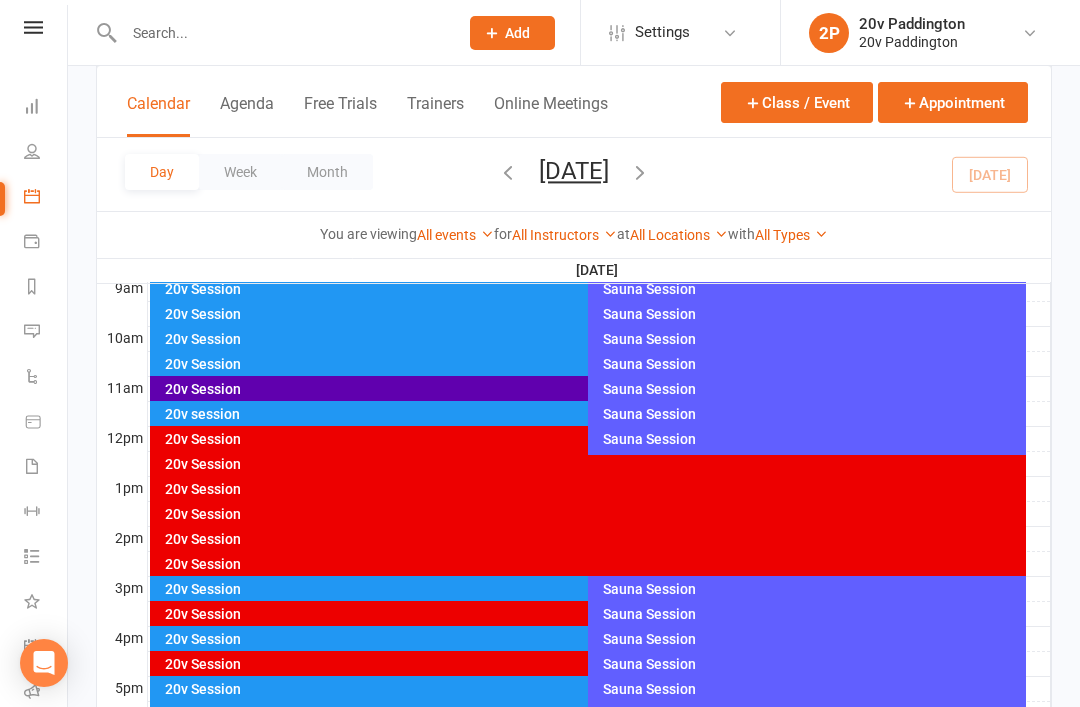 click on "20v Session" at bounding box center (583, 689) 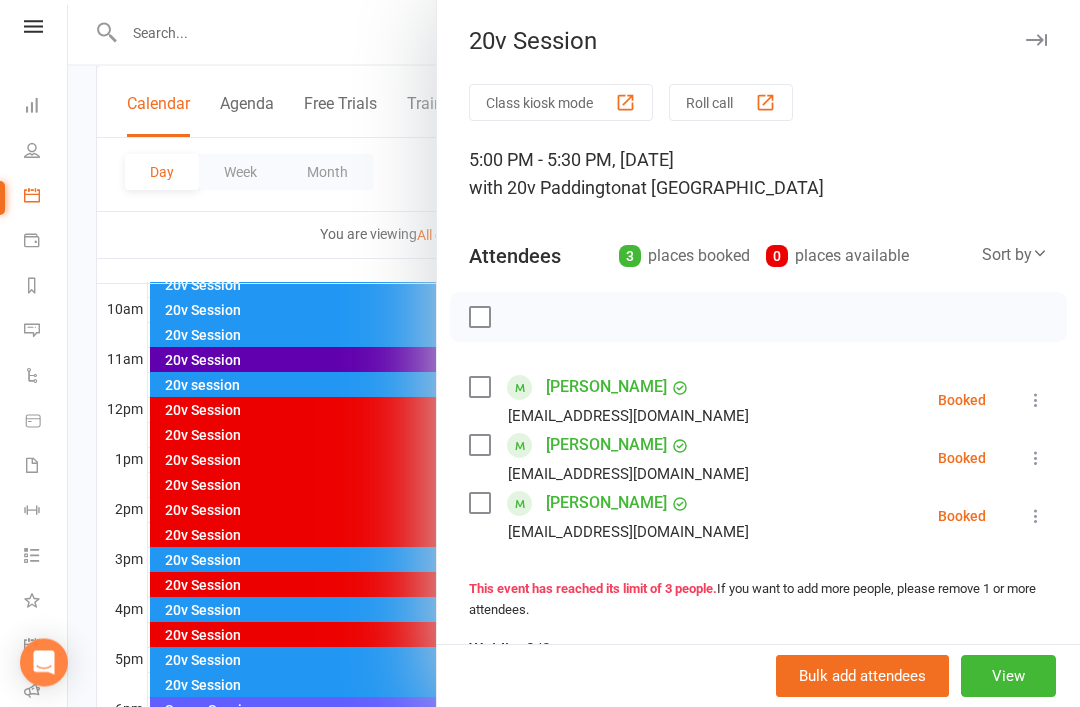 click at bounding box center [574, 353] 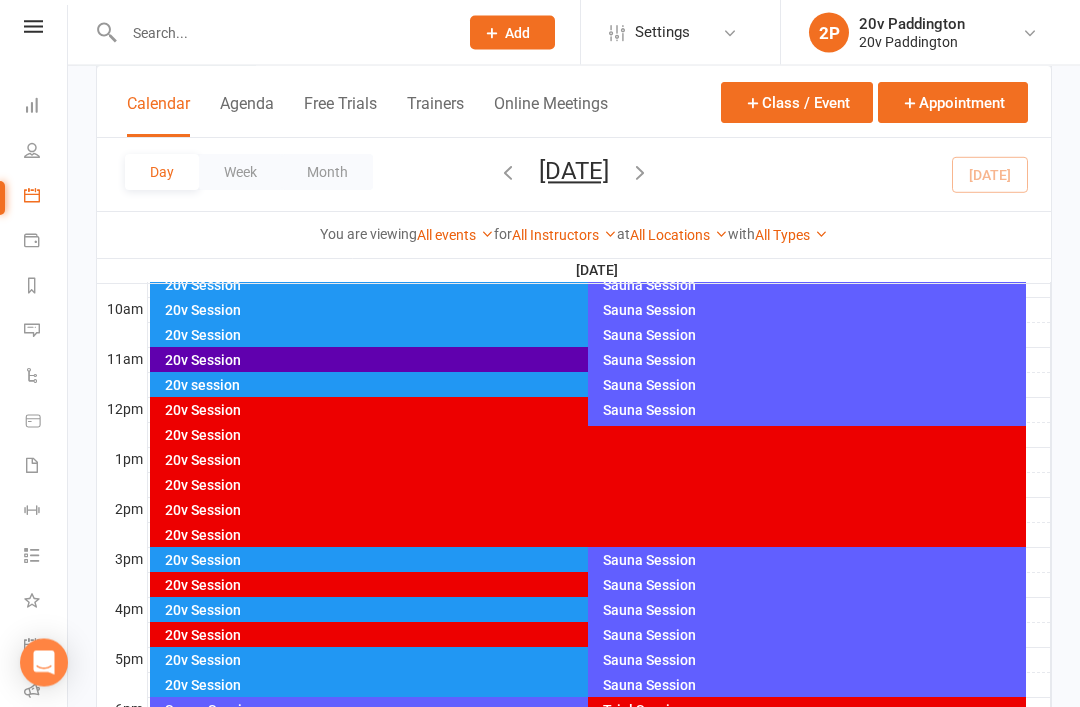 scroll, scrollTop: 609, scrollLeft: 0, axis: vertical 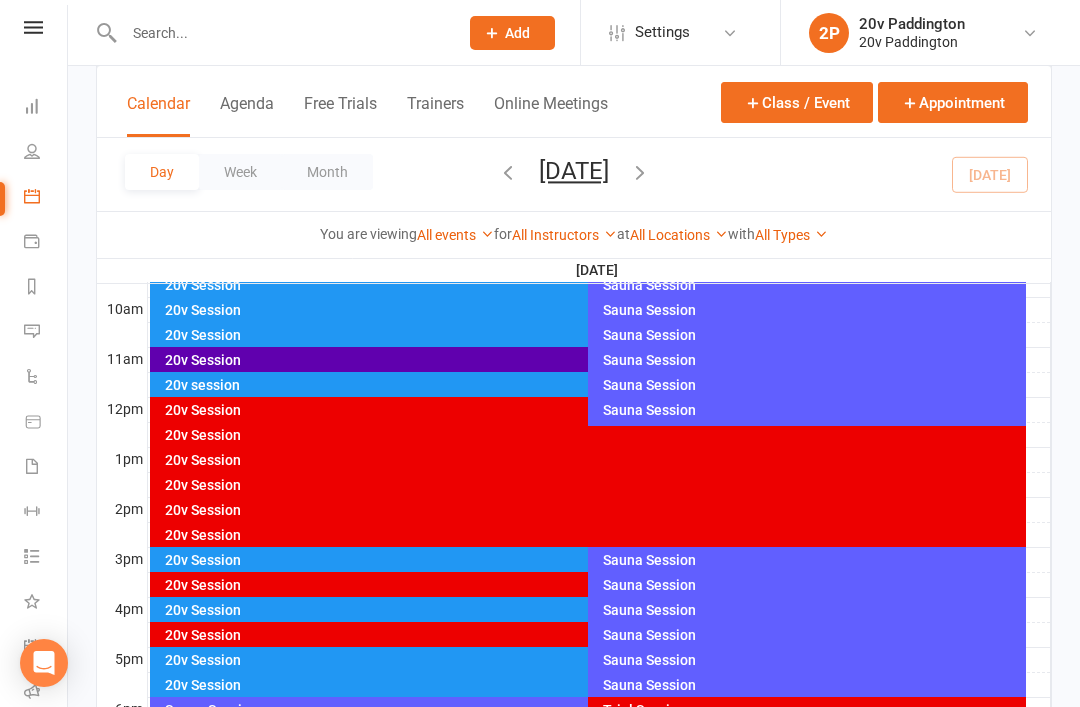 click on "20v Session" at bounding box center (583, 685) 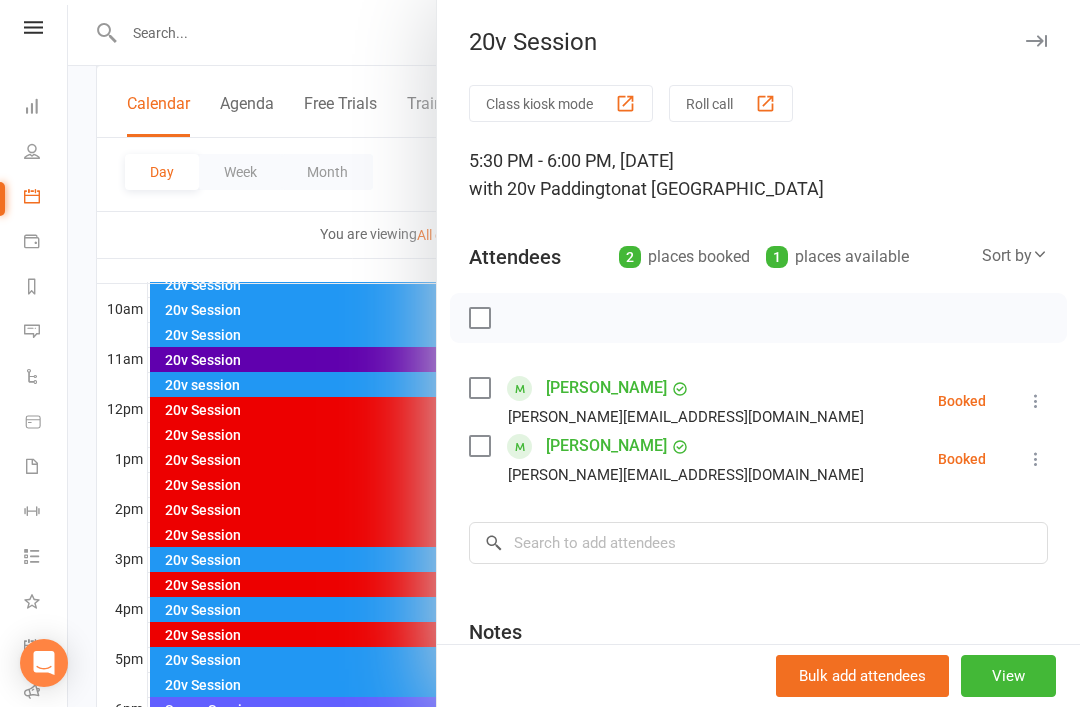 click at bounding box center [574, 353] 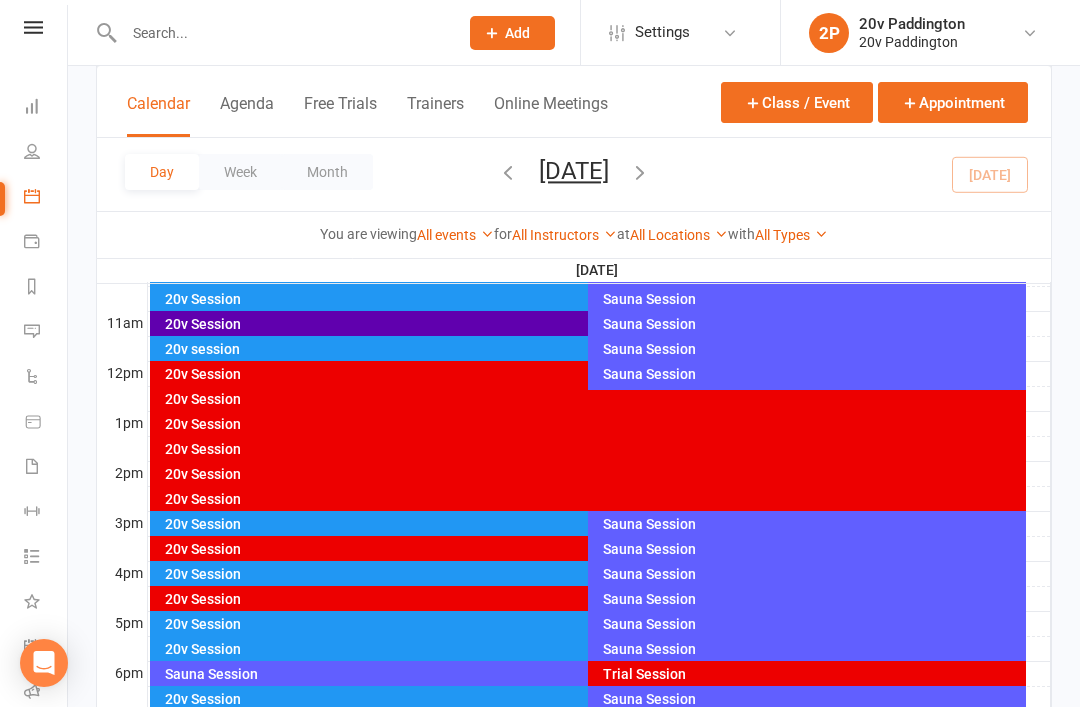 scroll, scrollTop: 656, scrollLeft: 0, axis: vertical 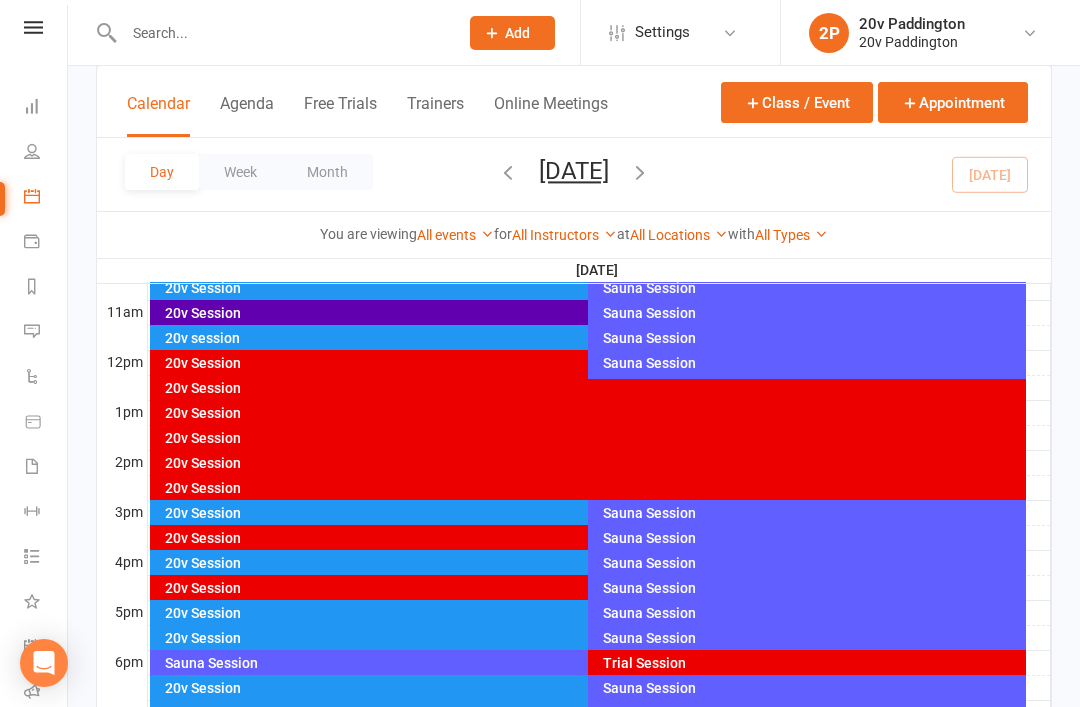click on "20v Session" at bounding box center (583, 688) 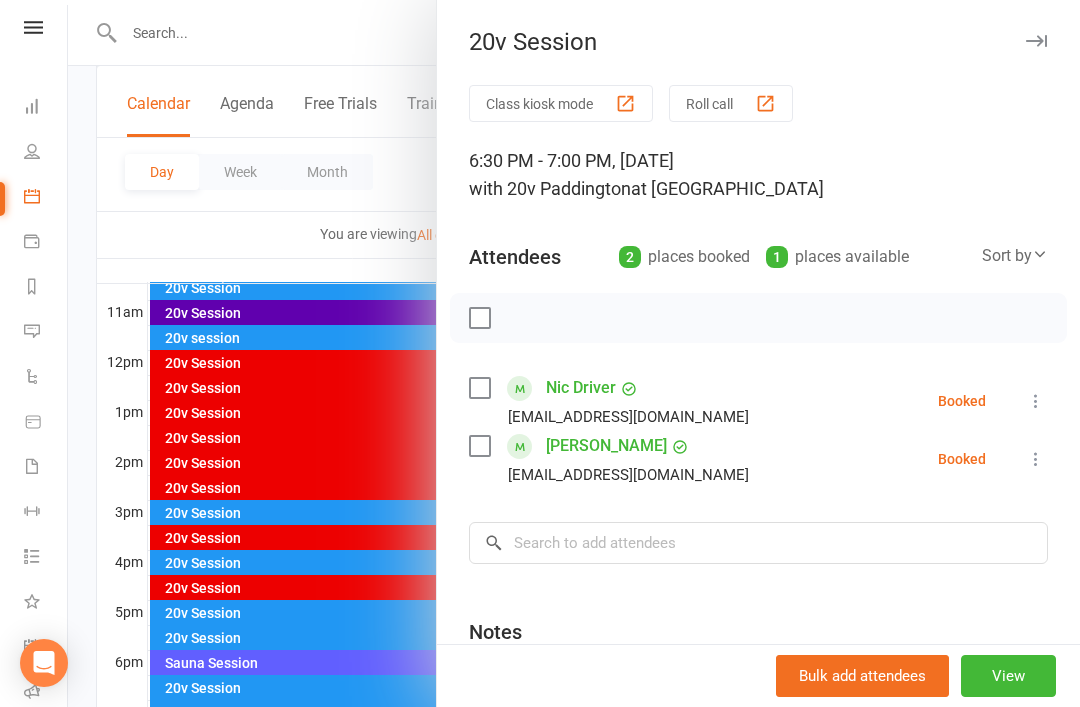 click at bounding box center [574, 353] 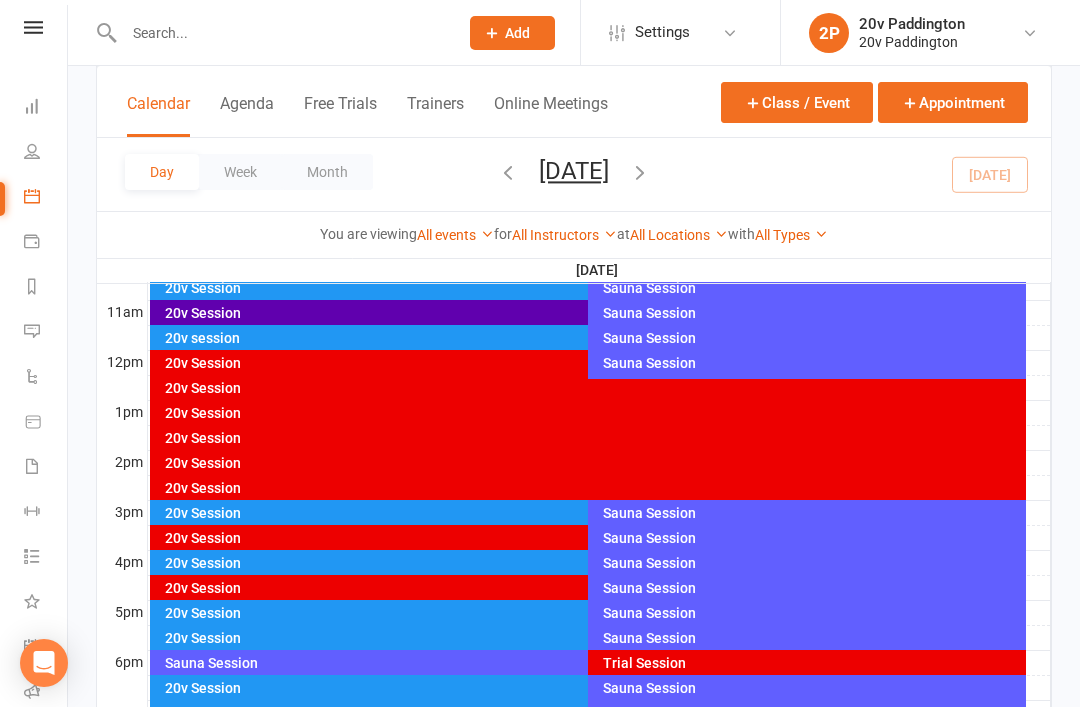 click on "20v Session" at bounding box center (583, 713) 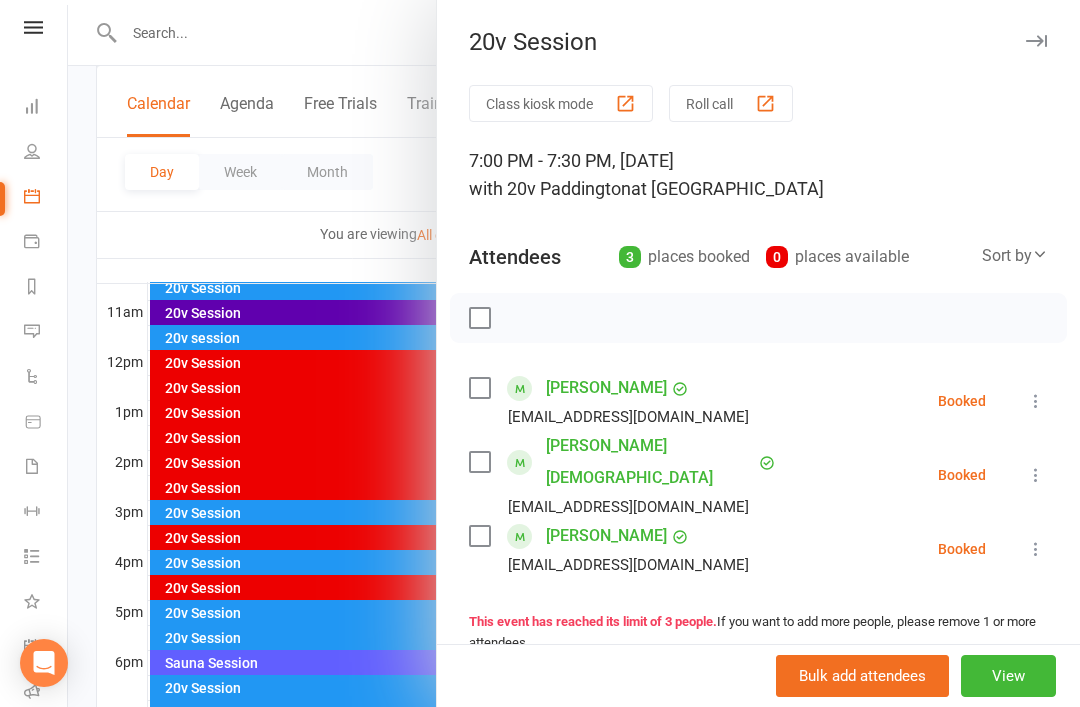 click at bounding box center (574, 353) 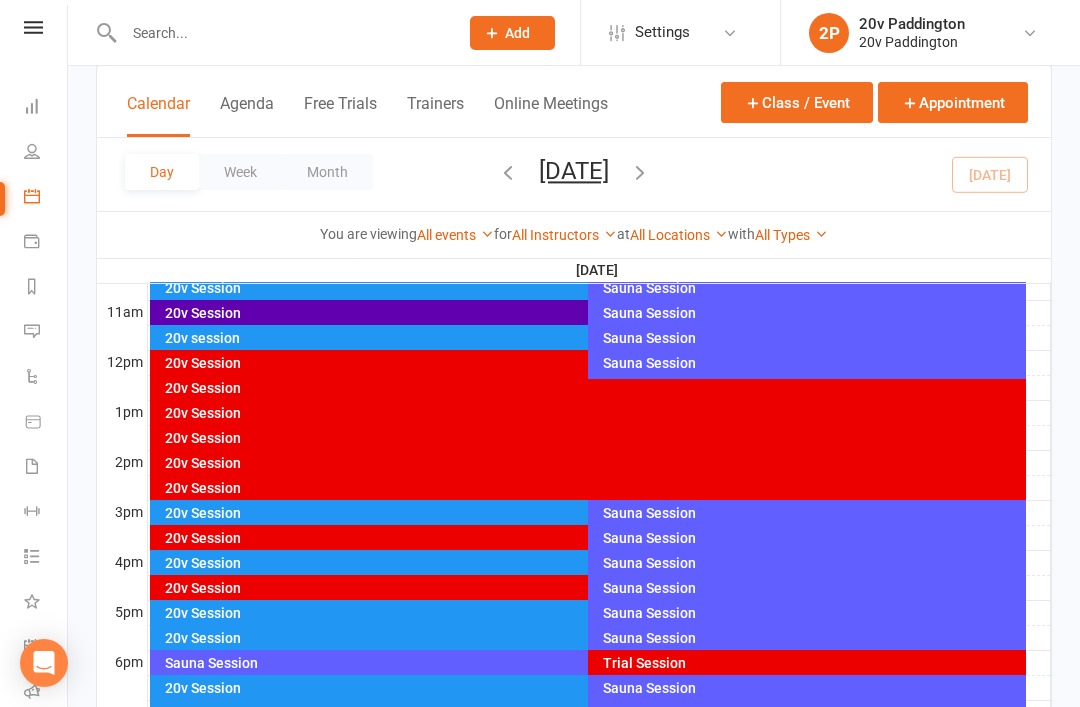click on "Agenda" at bounding box center [247, 115] 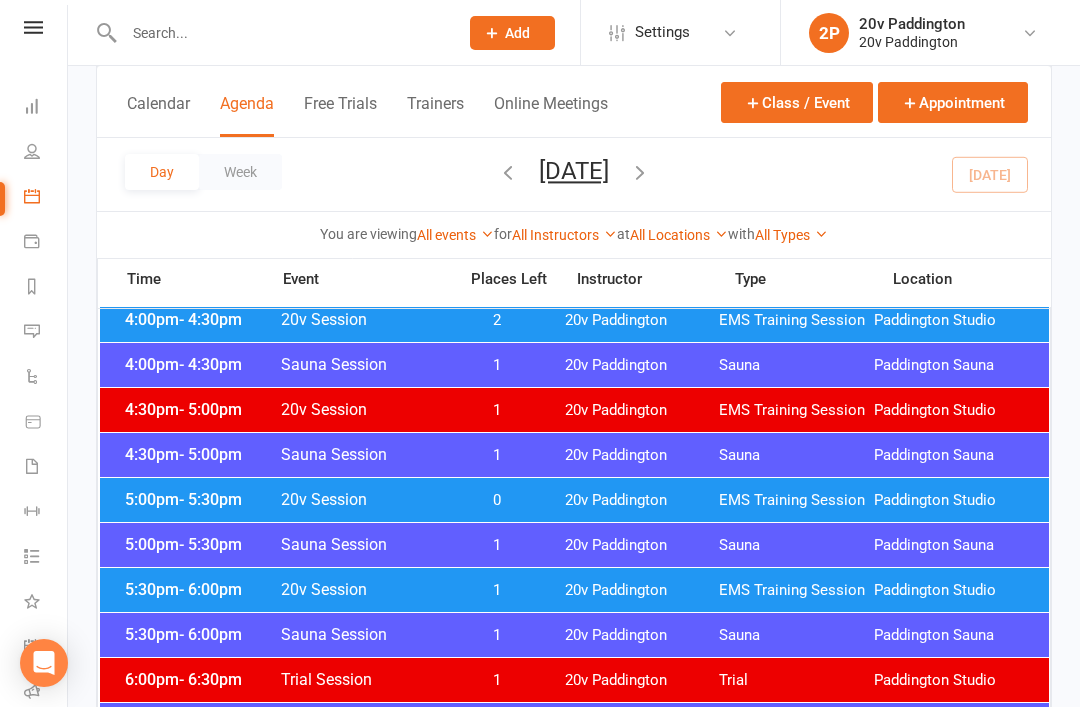 scroll, scrollTop: 1636, scrollLeft: 0, axis: vertical 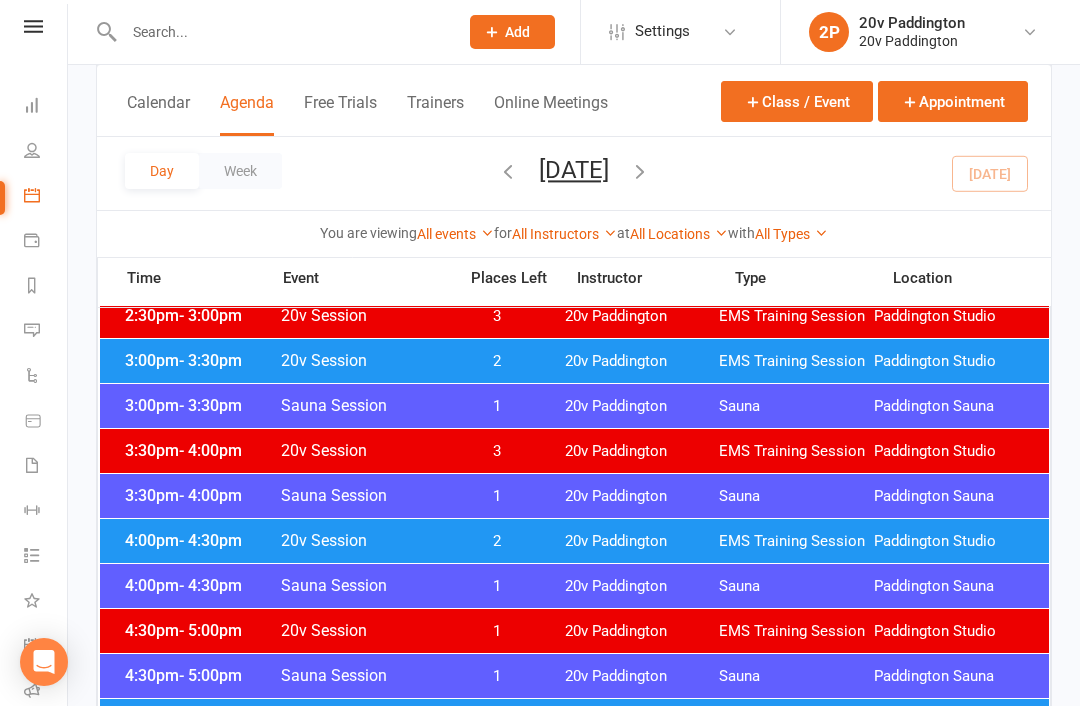 click on "4:00pm  - 4:30pm 20v Session 2 20v Paddington EMS Training Session [GEOGRAPHIC_DATA]" at bounding box center (574, 542) 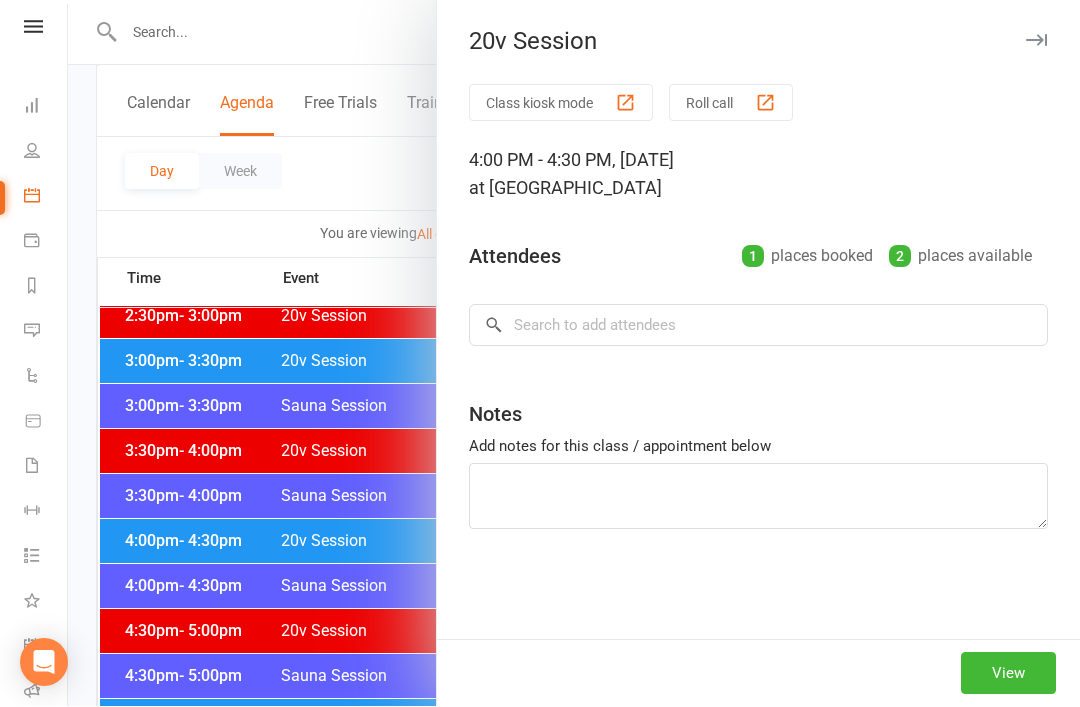 scroll, scrollTop: 1444, scrollLeft: 0, axis: vertical 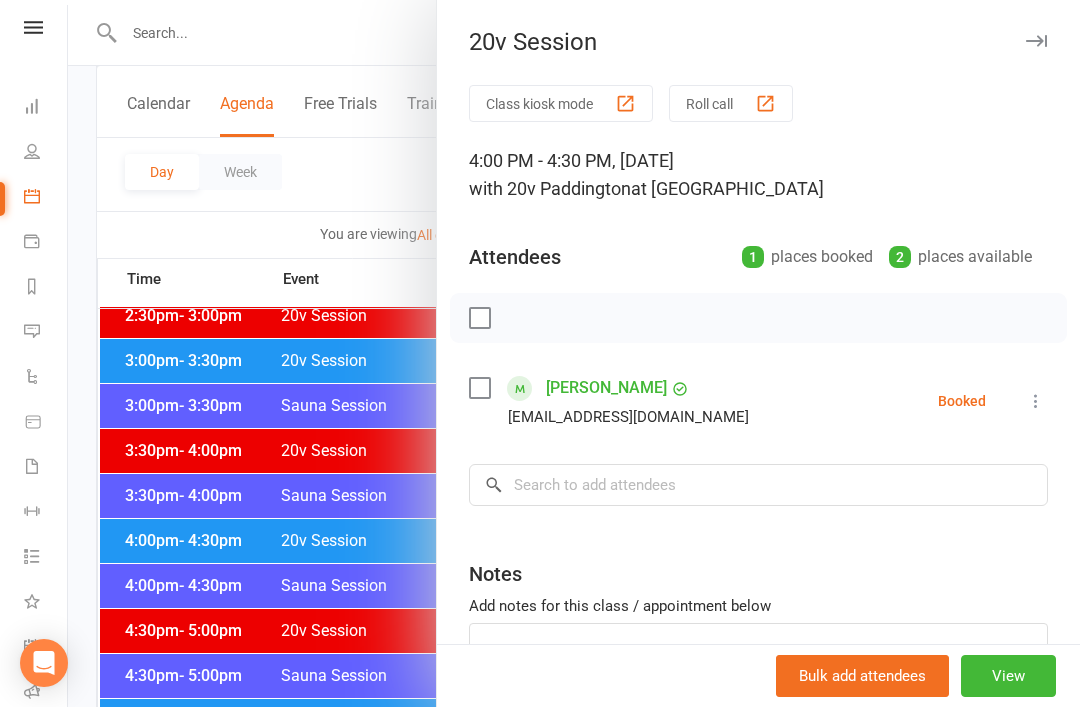 click at bounding box center [574, 353] 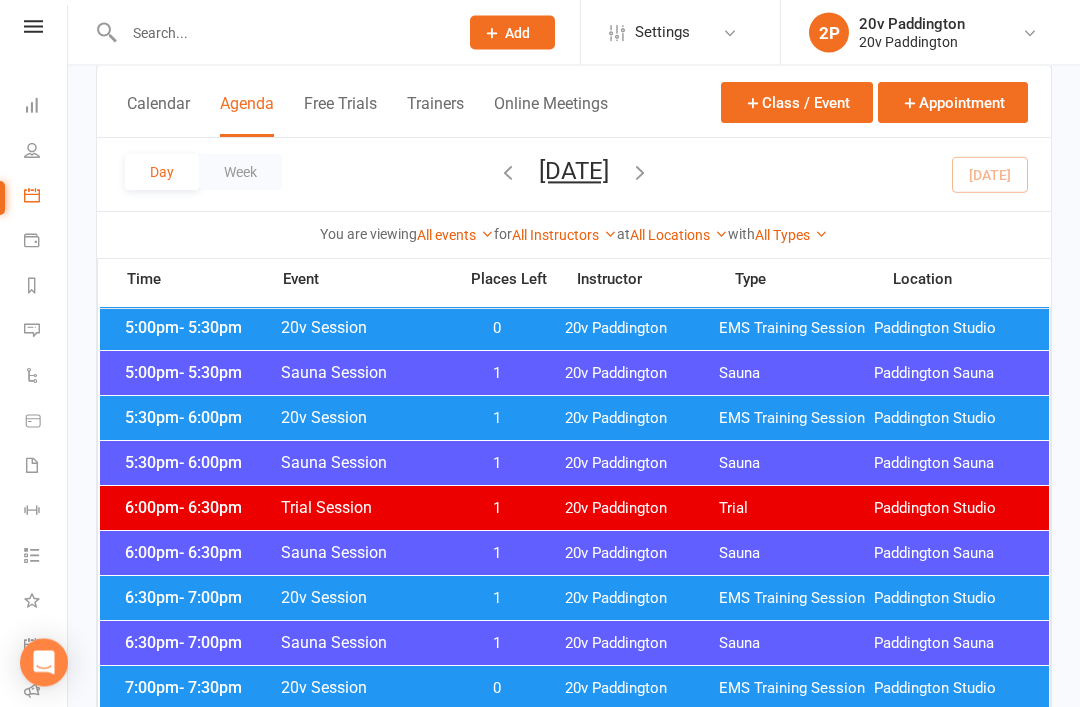scroll, scrollTop: 1818, scrollLeft: 0, axis: vertical 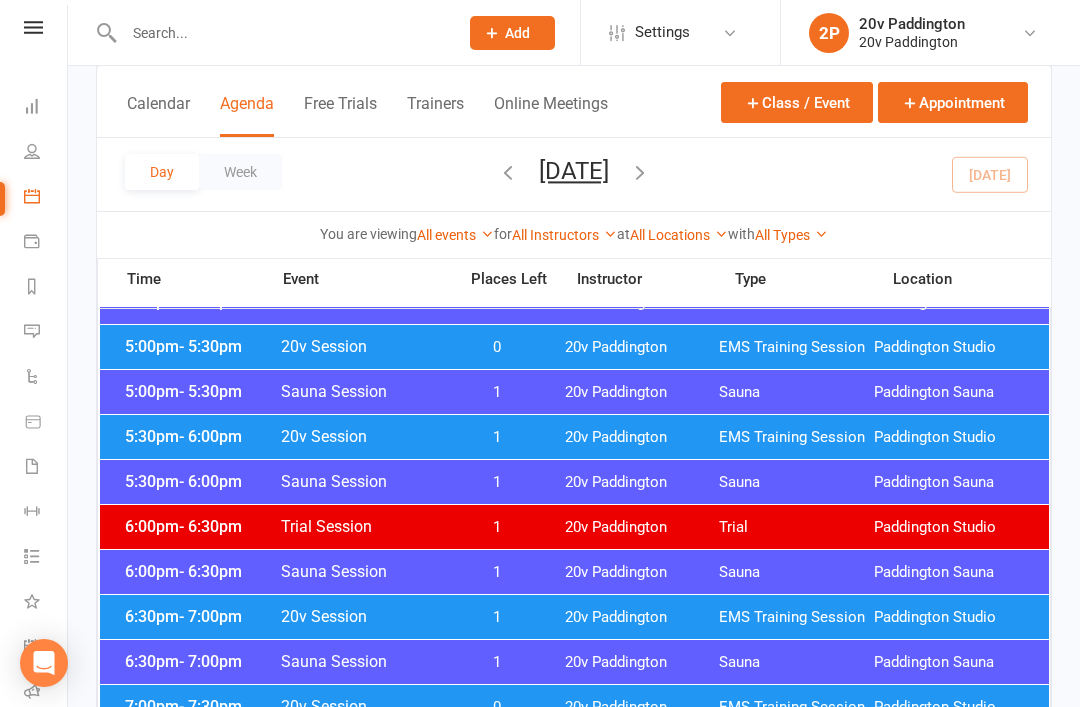 click on "EMS Training Session" at bounding box center (796, 437) 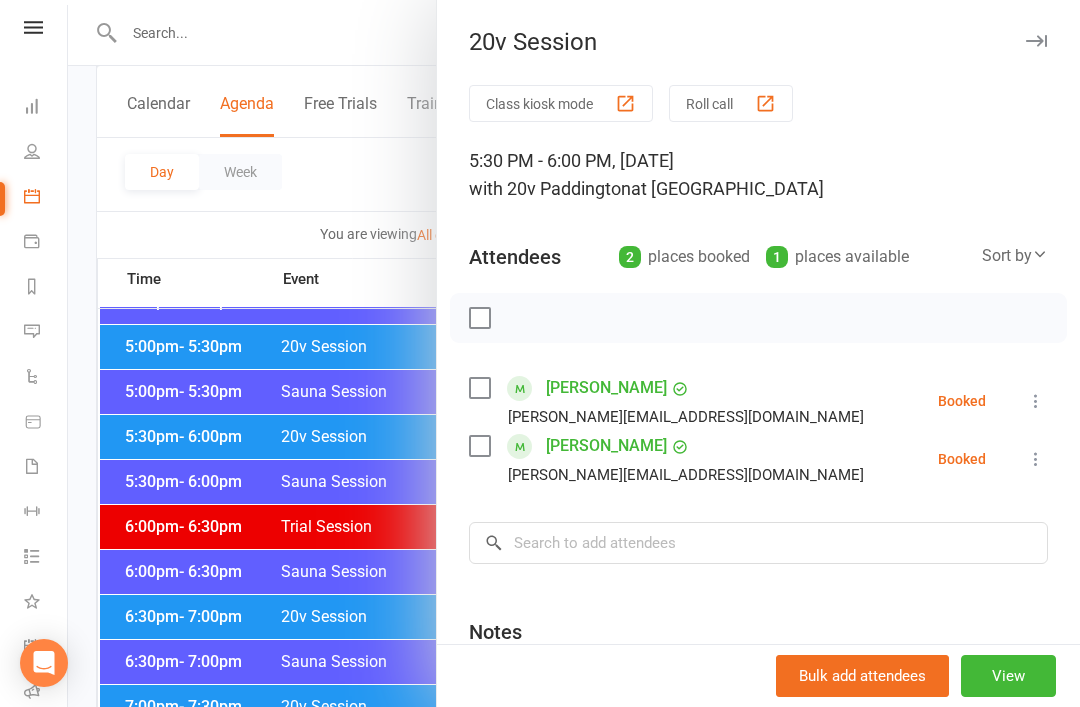 click at bounding box center [574, 353] 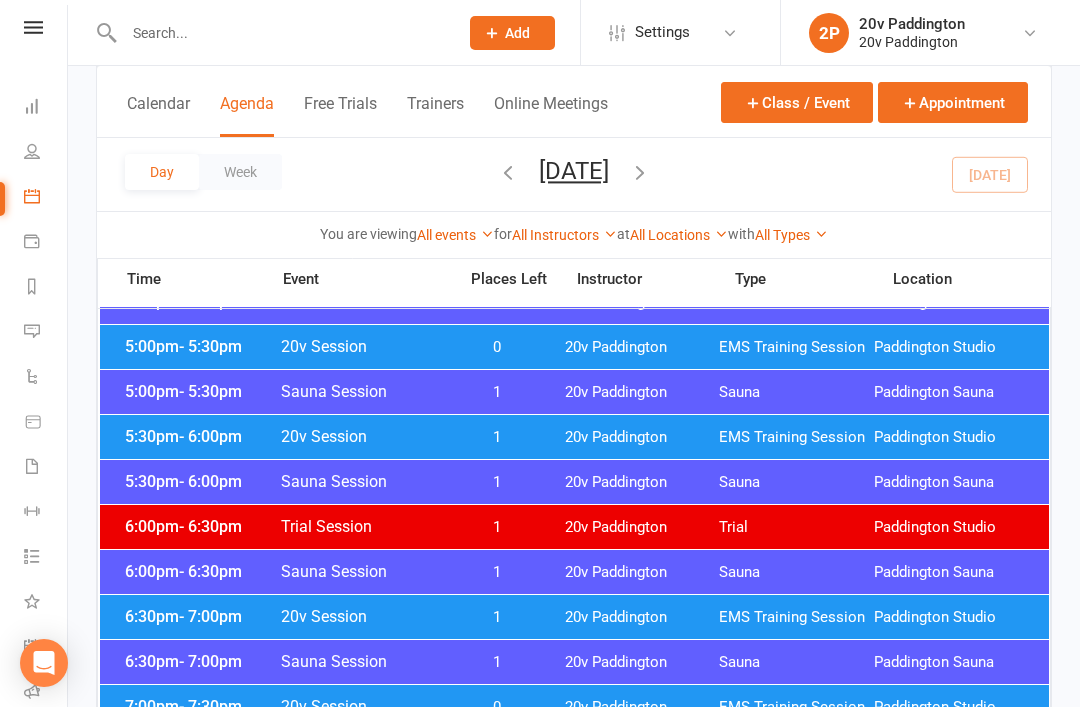 click on "6:30pm  - 7:00pm 20v Session 1 20v Paddington EMS Training Session [GEOGRAPHIC_DATA]" at bounding box center (574, 617) 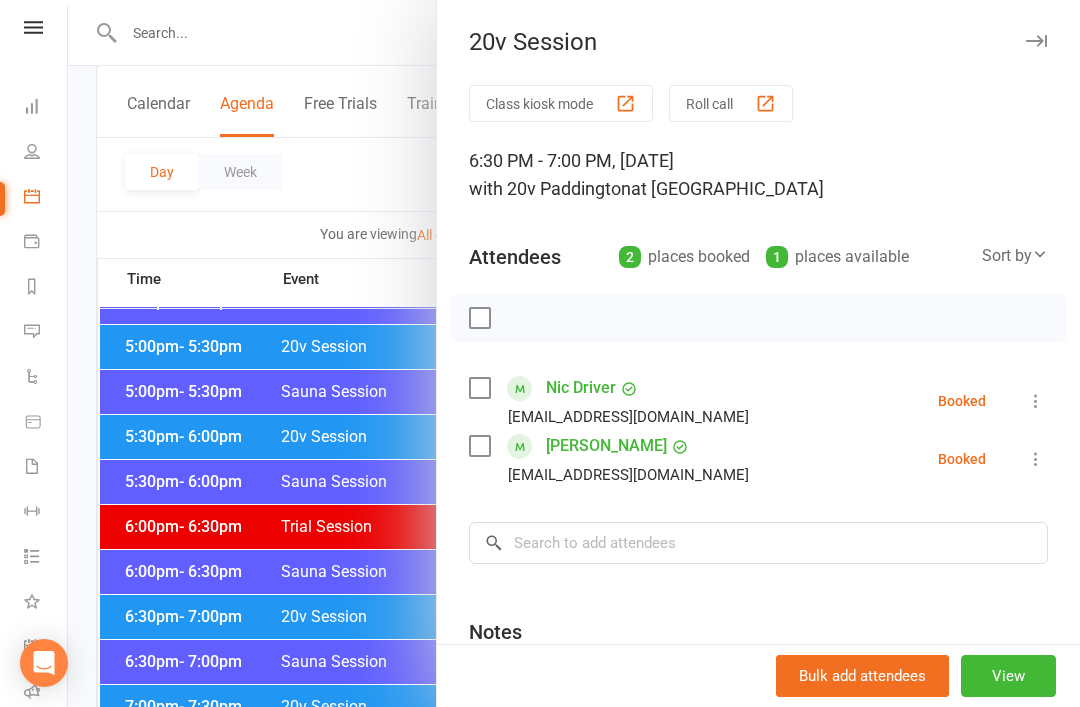 click at bounding box center [574, 353] 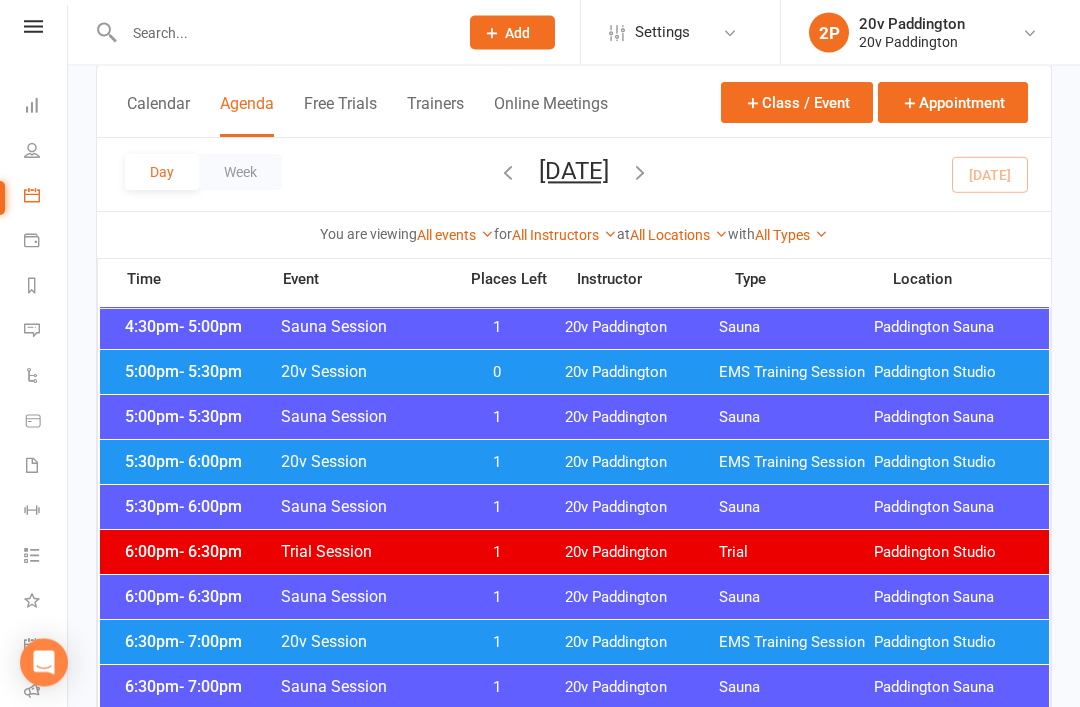 click on "20v Session" at bounding box center (362, 462) 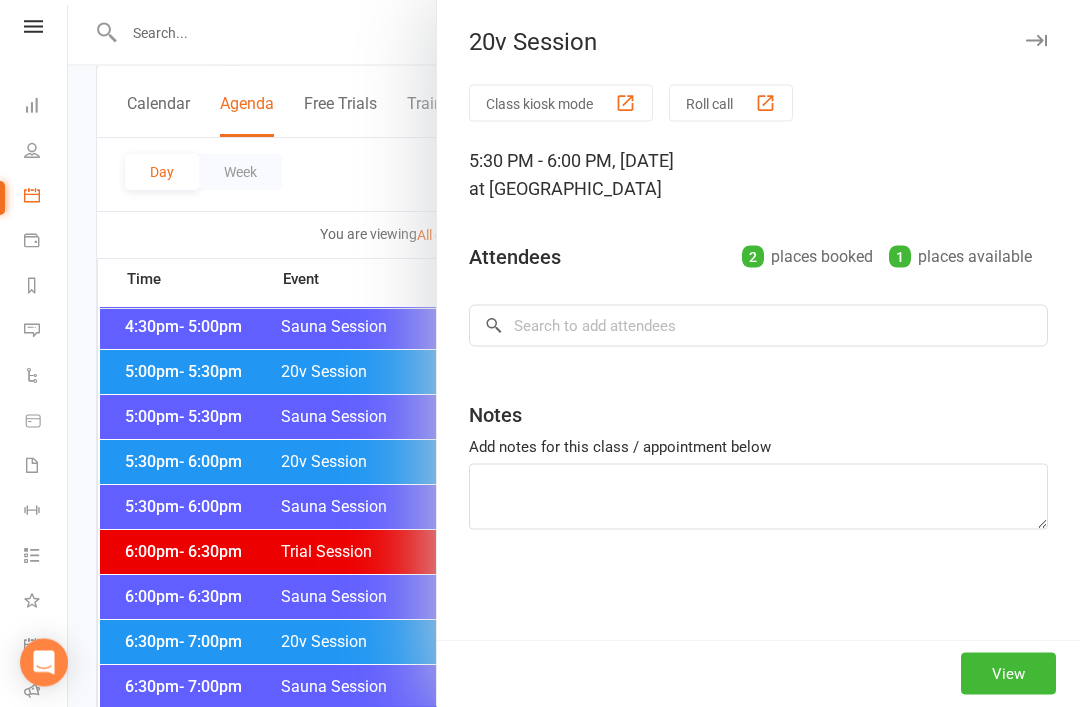 scroll, scrollTop: 1793, scrollLeft: 0, axis: vertical 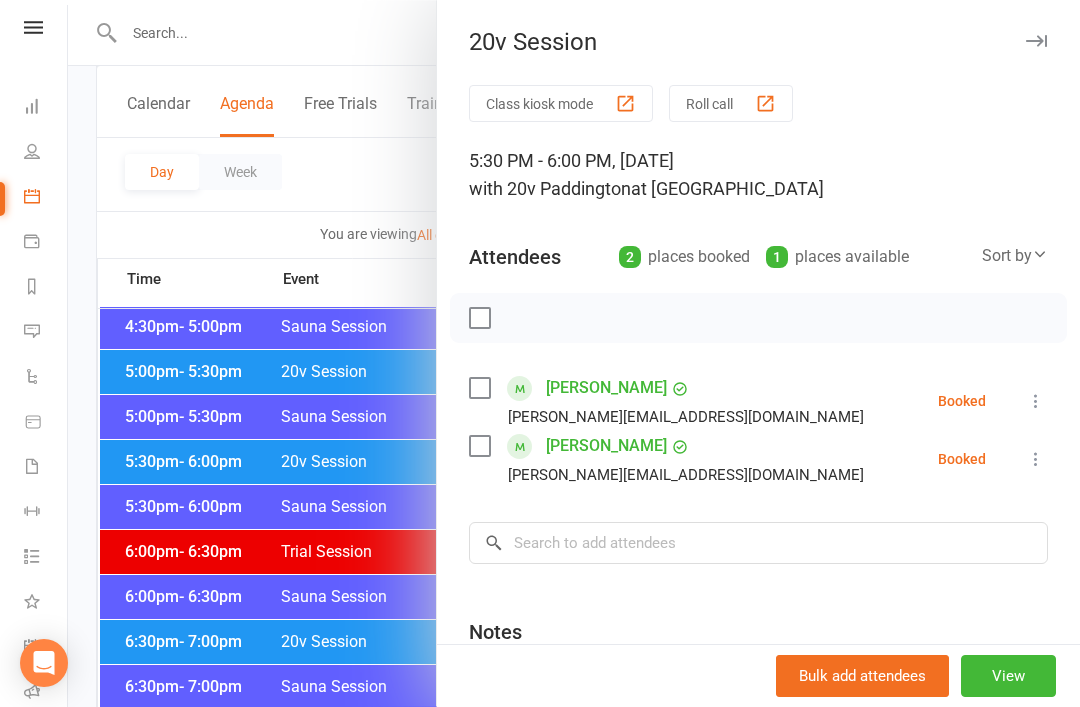 click at bounding box center (574, 353) 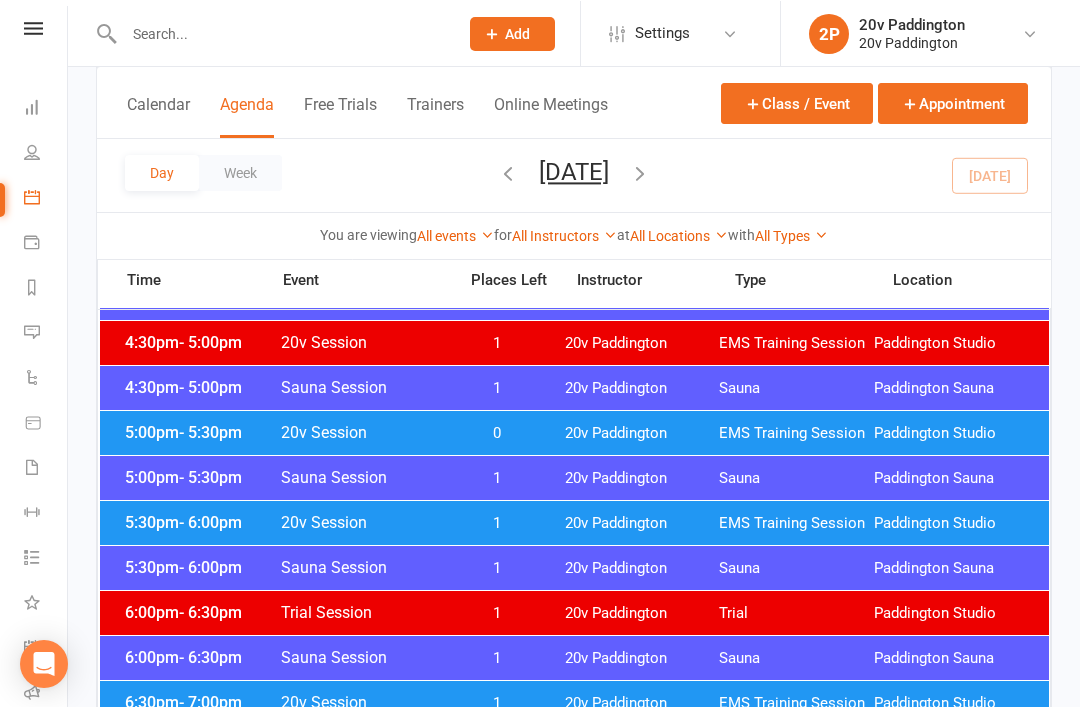 scroll, scrollTop: 1732, scrollLeft: 0, axis: vertical 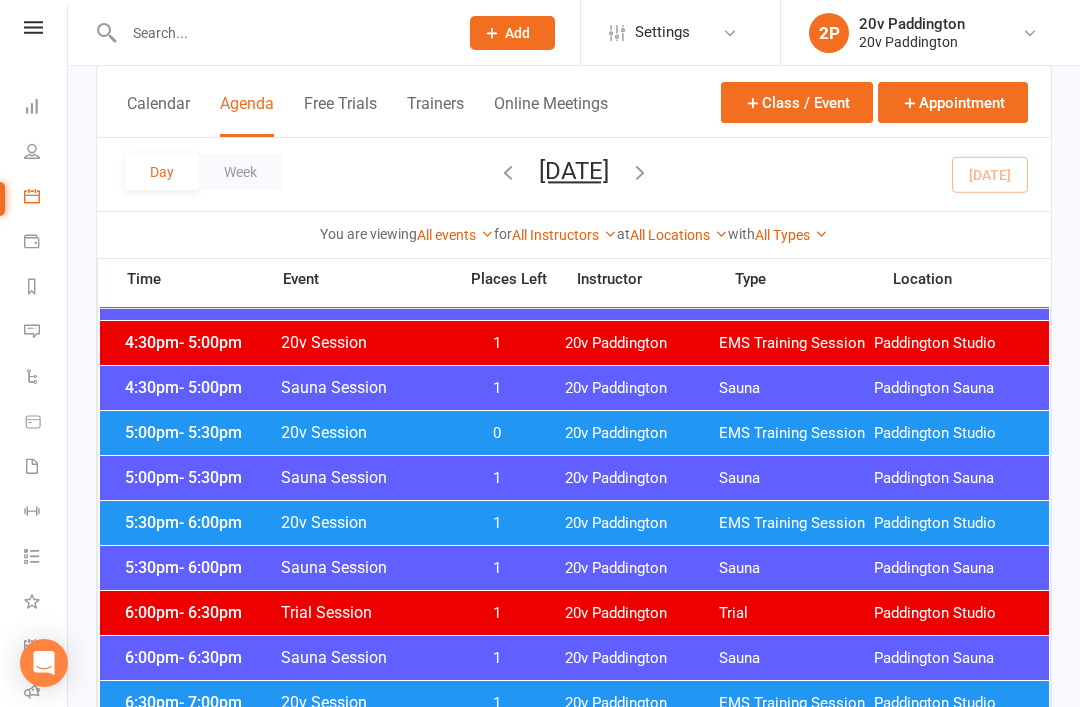 click at bounding box center [574, -197] 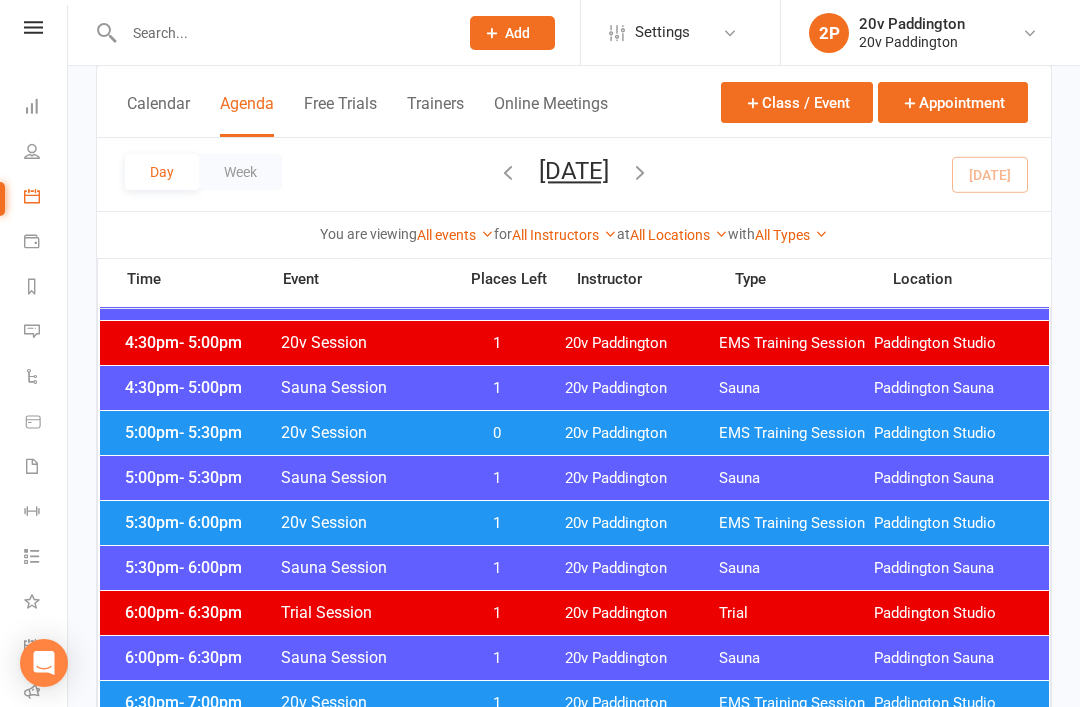 click on "20v Paddington" at bounding box center (642, 433) 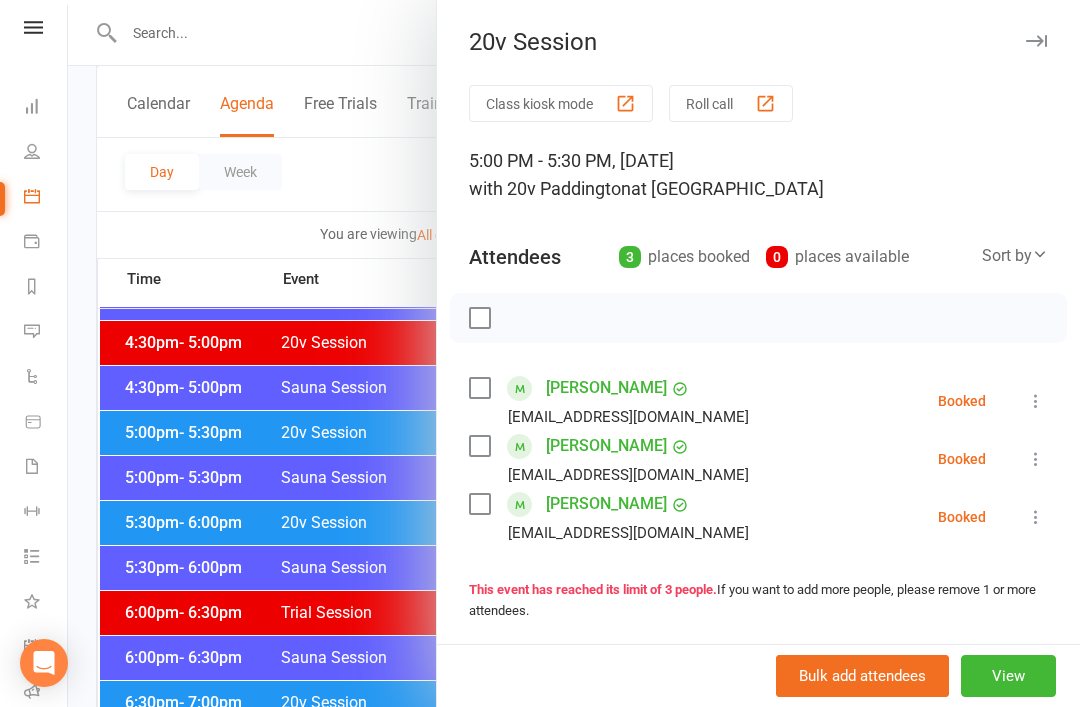 click at bounding box center [574, 353] 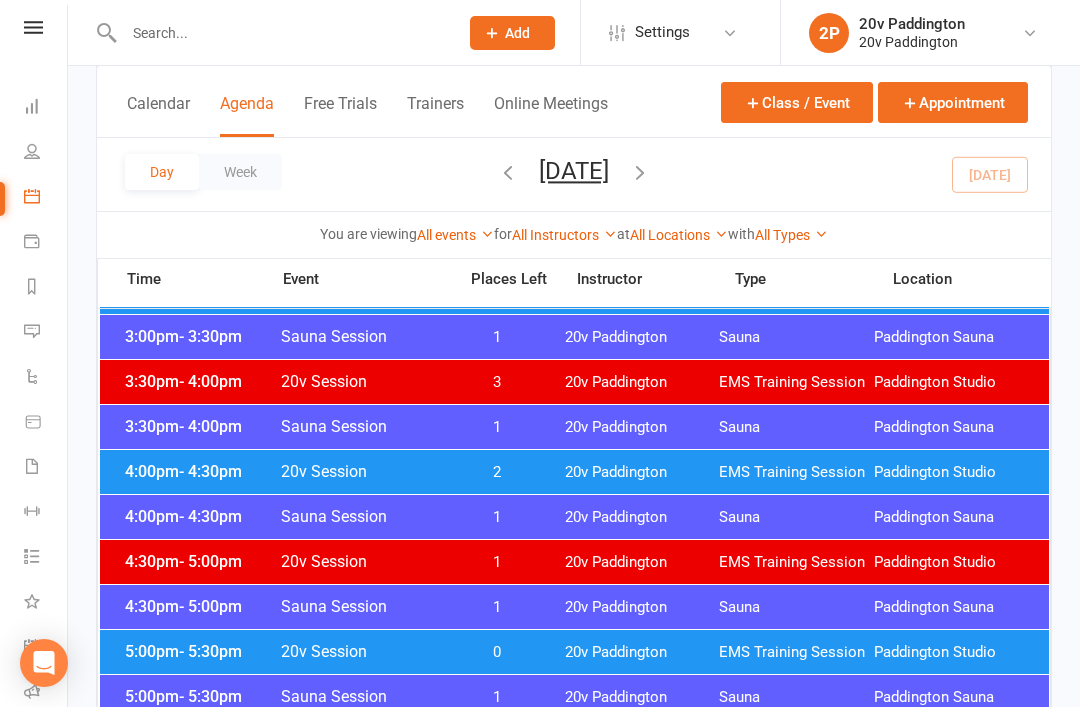 scroll, scrollTop: 1507, scrollLeft: 0, axis: vertical 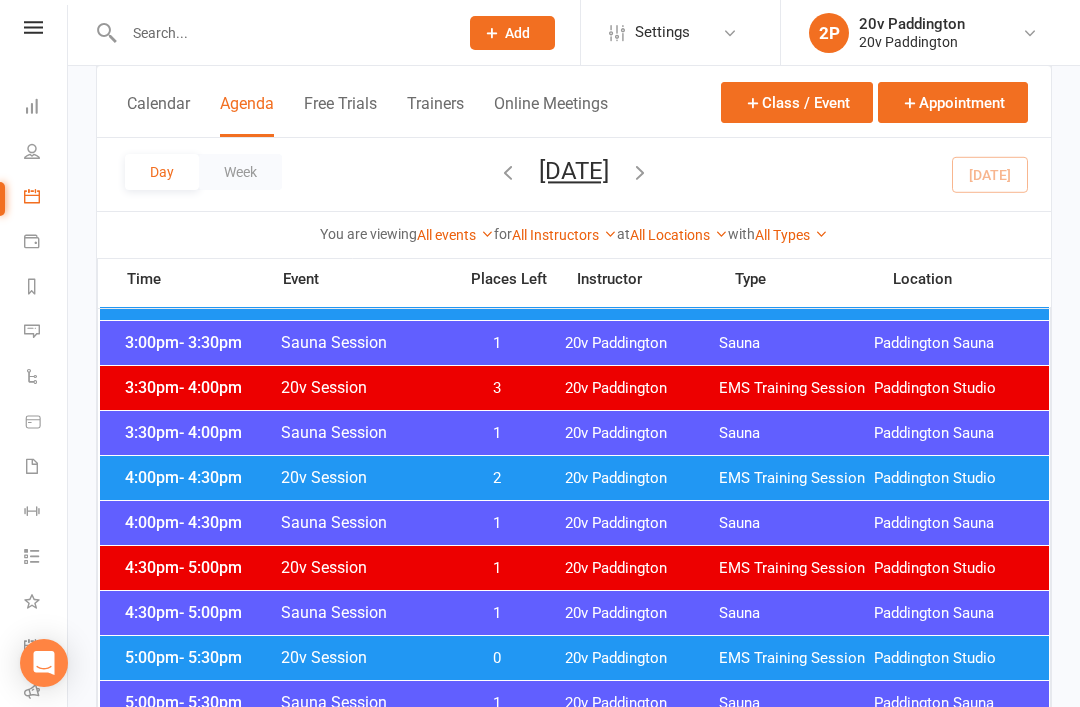 click on "20v Session" at bounding box center [362, 477] 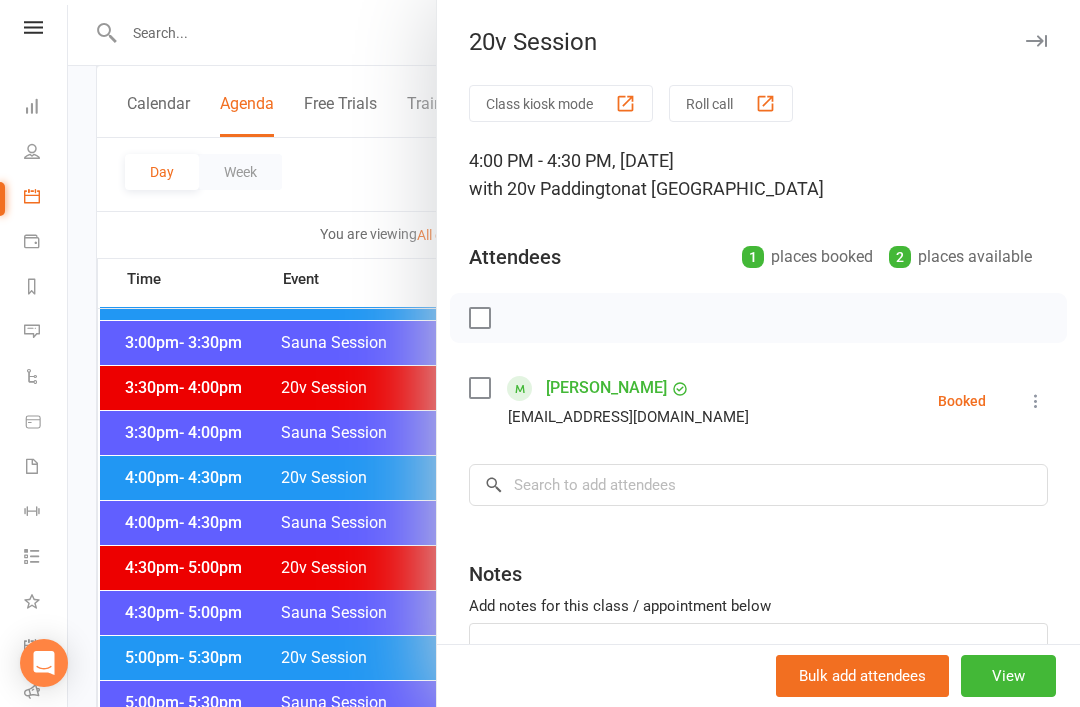 click on "20v Session Class kiosk mode  Roll call  4:00 PM - 4:30 PM, [DATE] with 20v Paddington  at  [GEOGRAPHIC_DATA]  Attendees  1  places booked 2  places available   [PERSON_NAME]  [EMAIL_ADDRESS][DOMAIN_NAME] Booked More info  Remove  Check in  Mark absent  Send message  All bookings for series  × No results
Notes  Add notes for this class / appointment below Bulk add attendees  View" at bounding box center (758, 353) 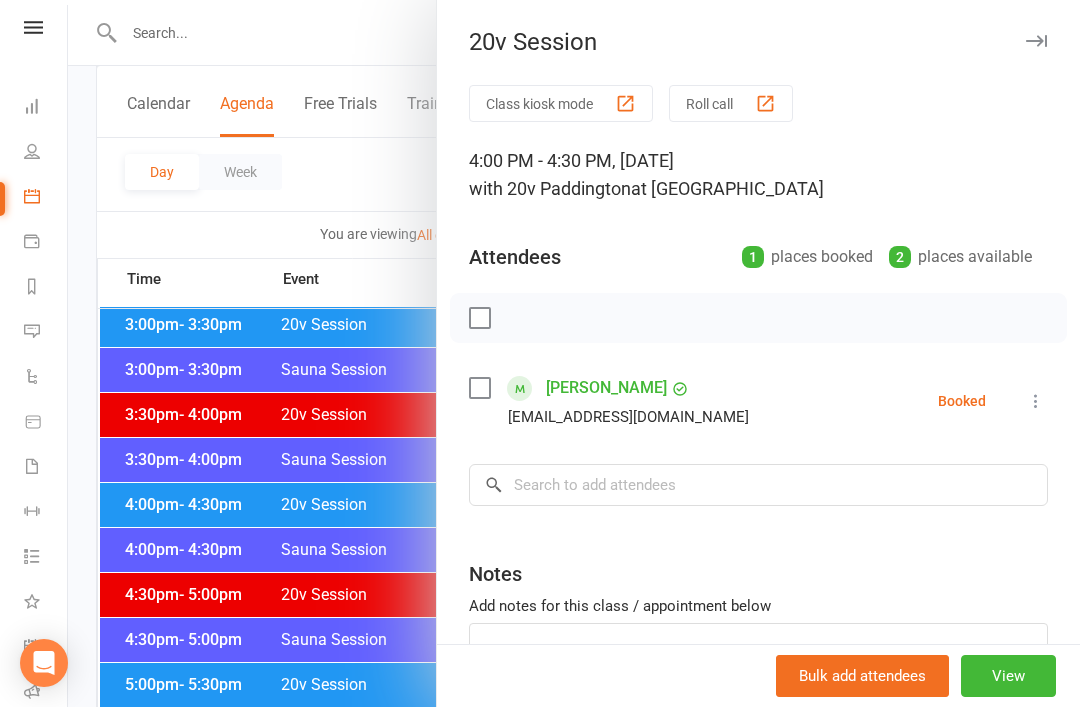 scroll, scrollTop: 1478, scrollLeft: 0, axis: vertical 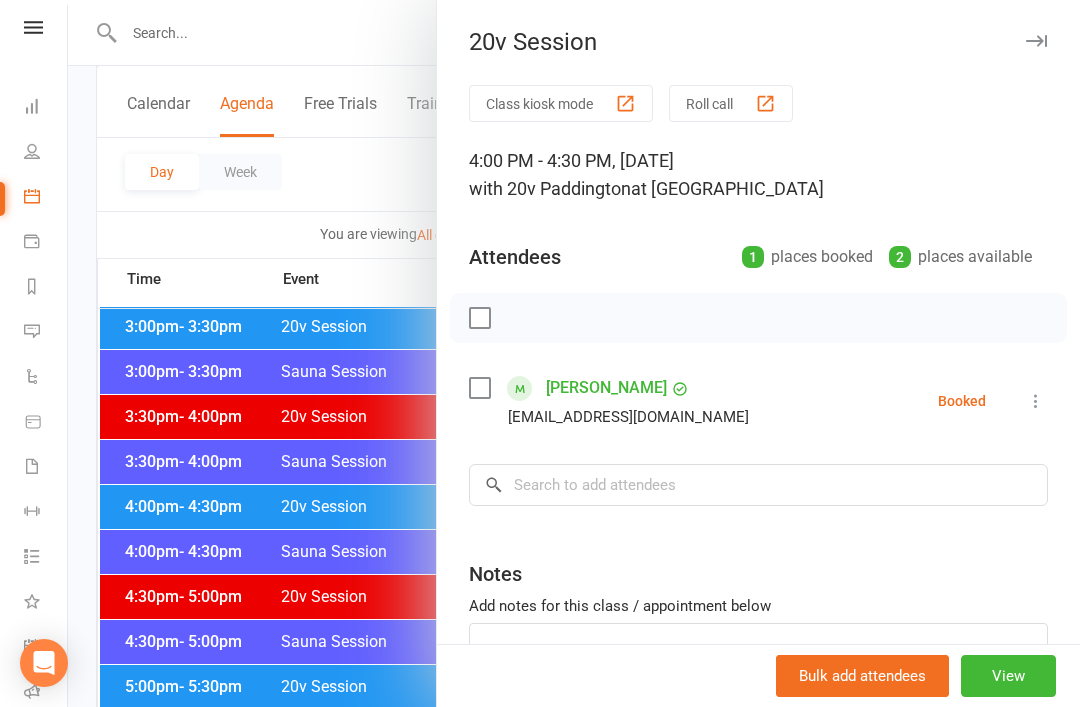 click at bounding box center (574, 353) 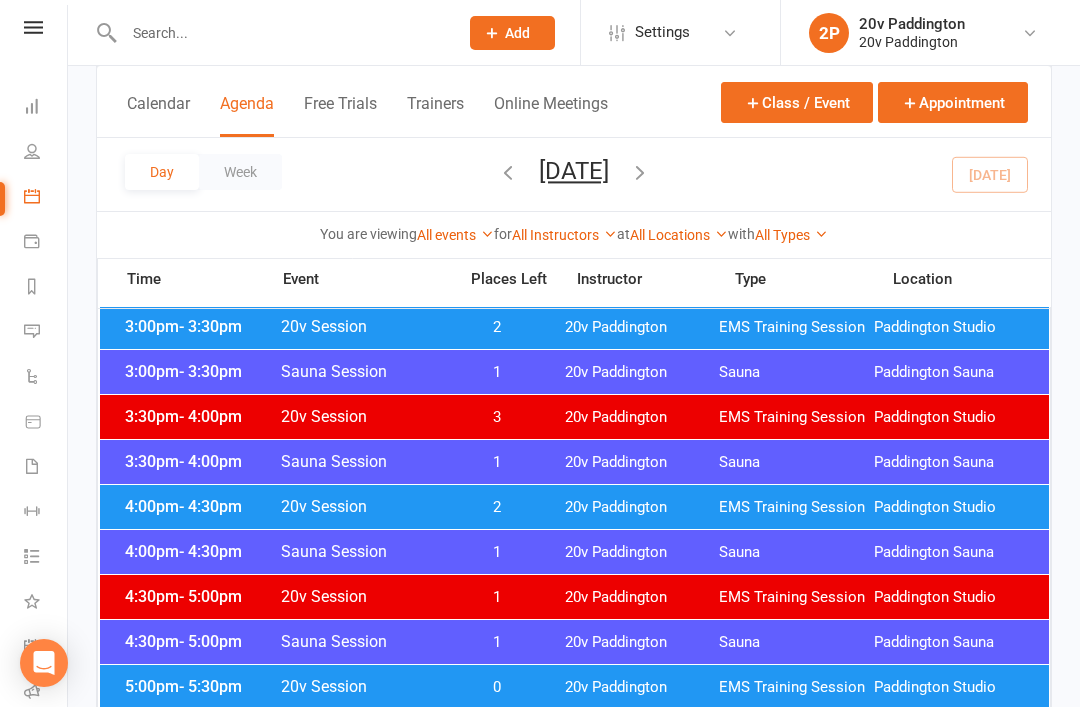 click on "20v Session" at bounding box center [362, 686] 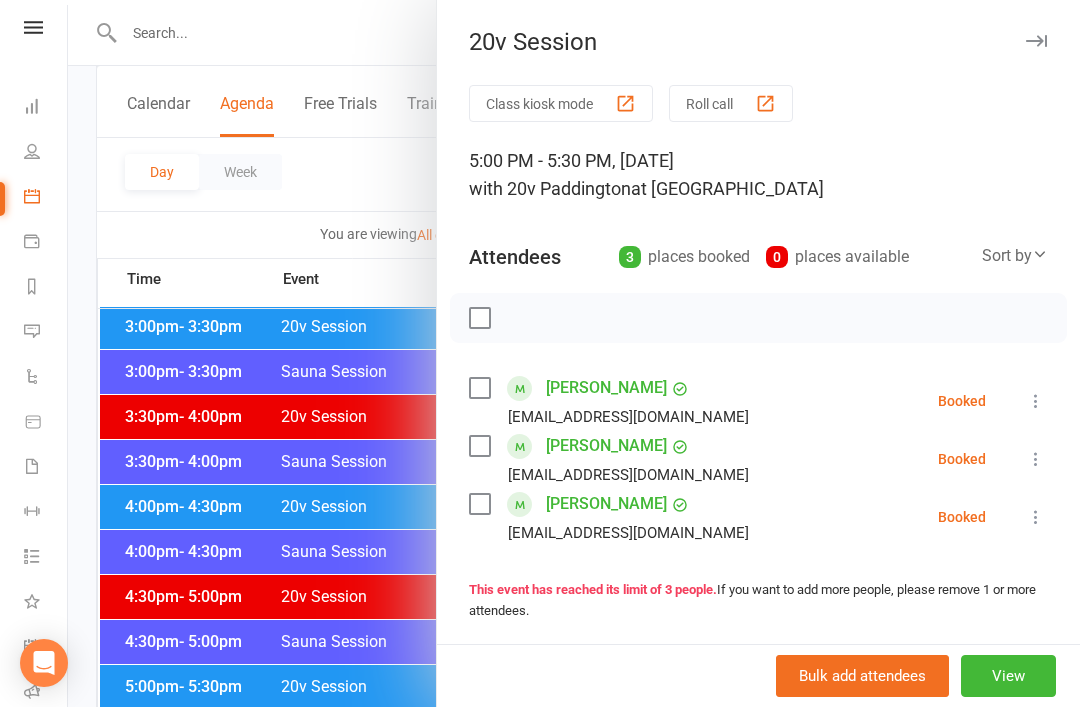 click at bounding box center [574, 353] 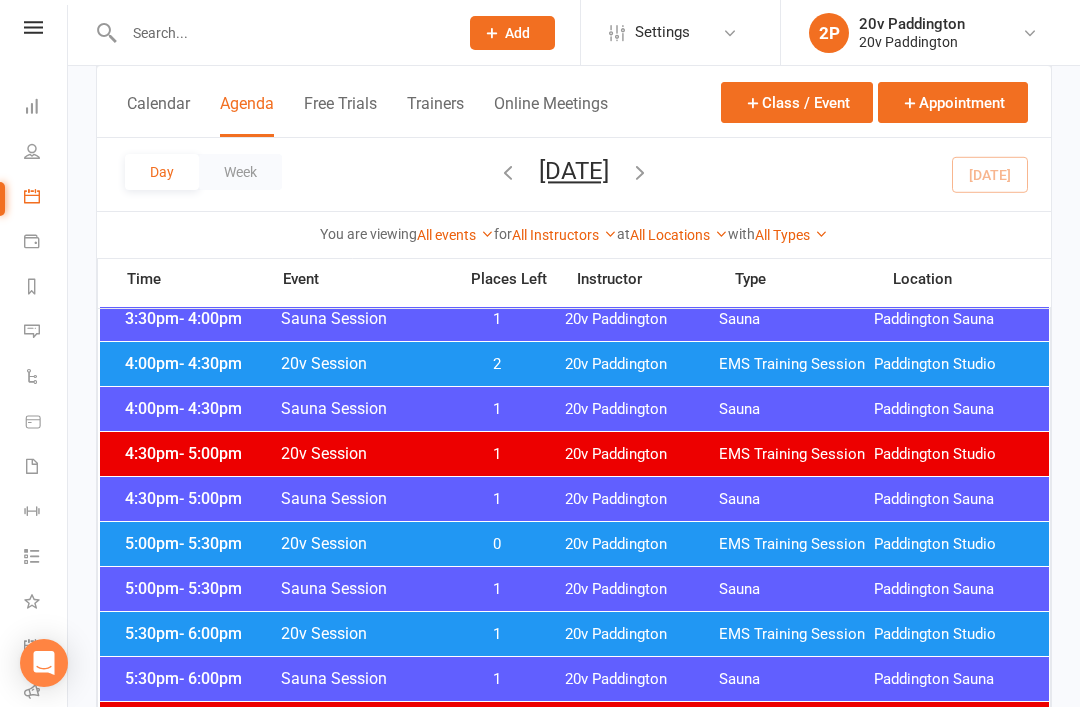 scroll, scrollTop: 1644, scrollLeft: 0, axis: vertical 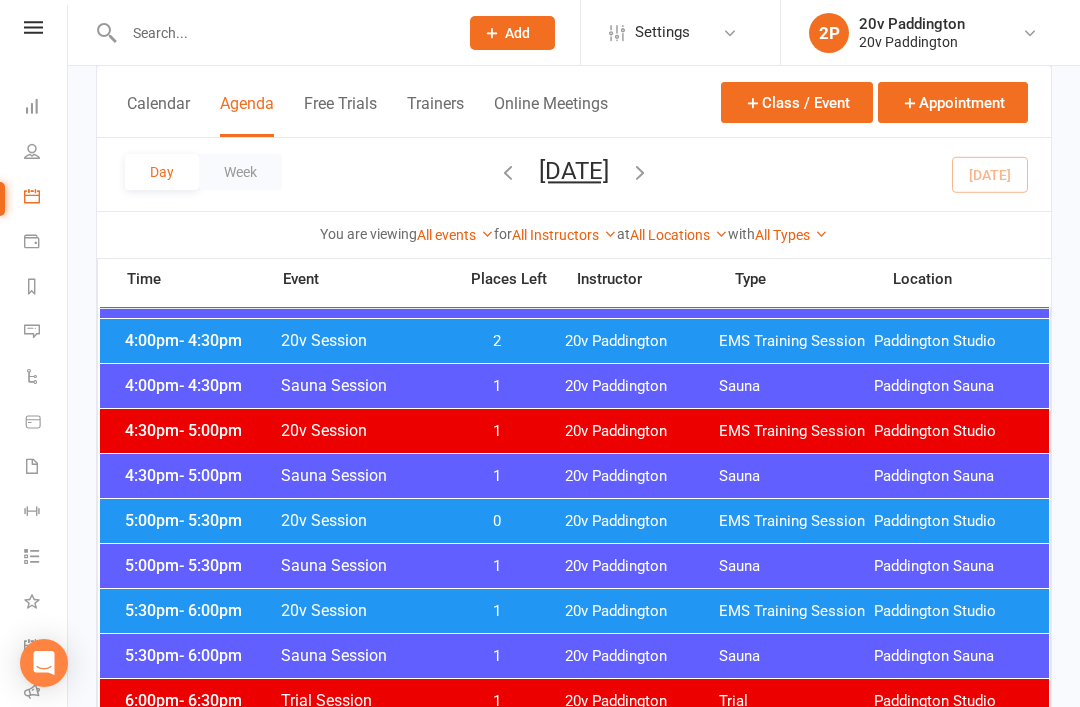 click on "5:30pm  - 6:00pm 20v Session 1 20v Paddington EMS Training Session [GEOGRAPHIC_DATA]" at bounding box center (574, 611) 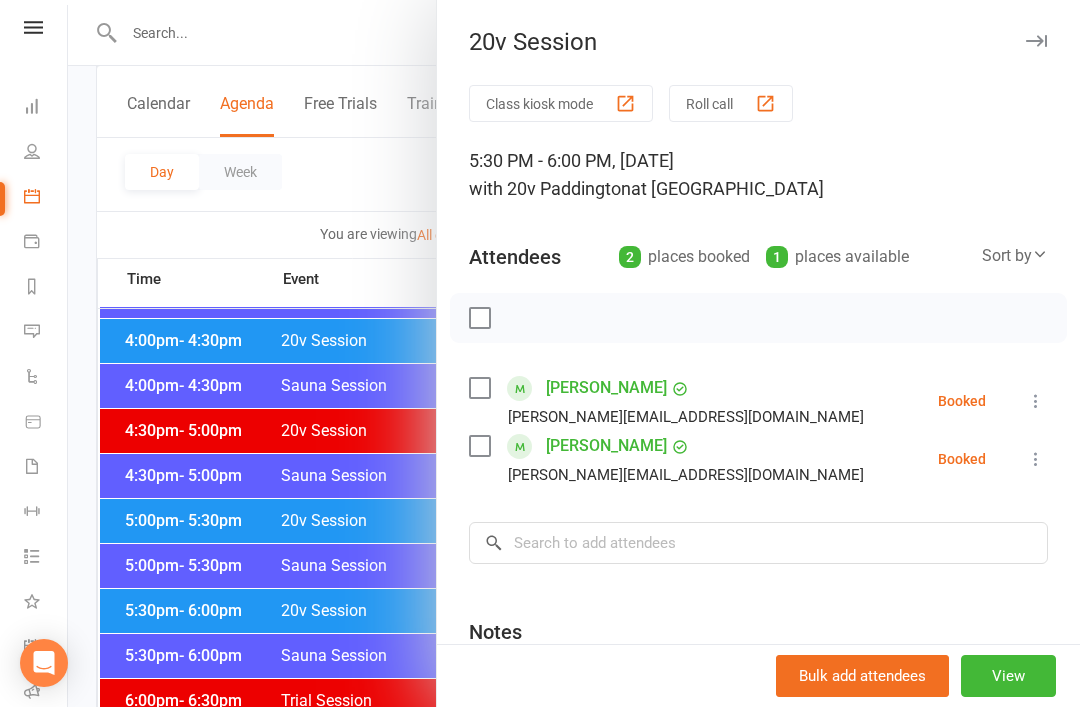 click at bounding box center [574, 353] 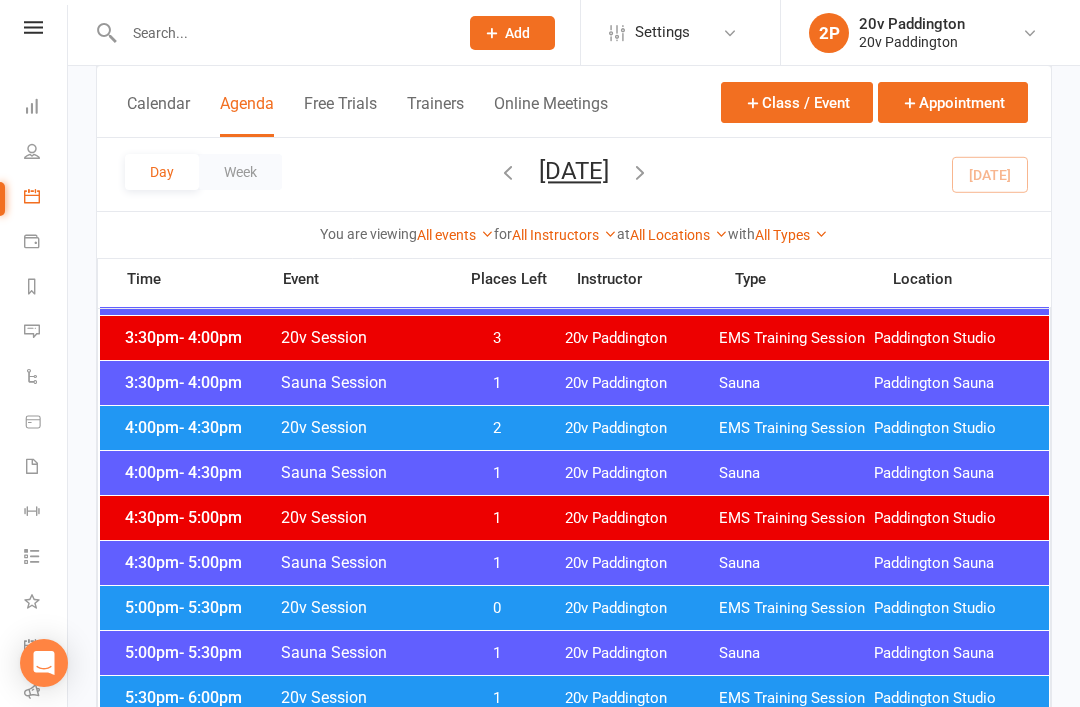 scroll, scrollTop: 1556, scrollLeft: 0, axis: vertical 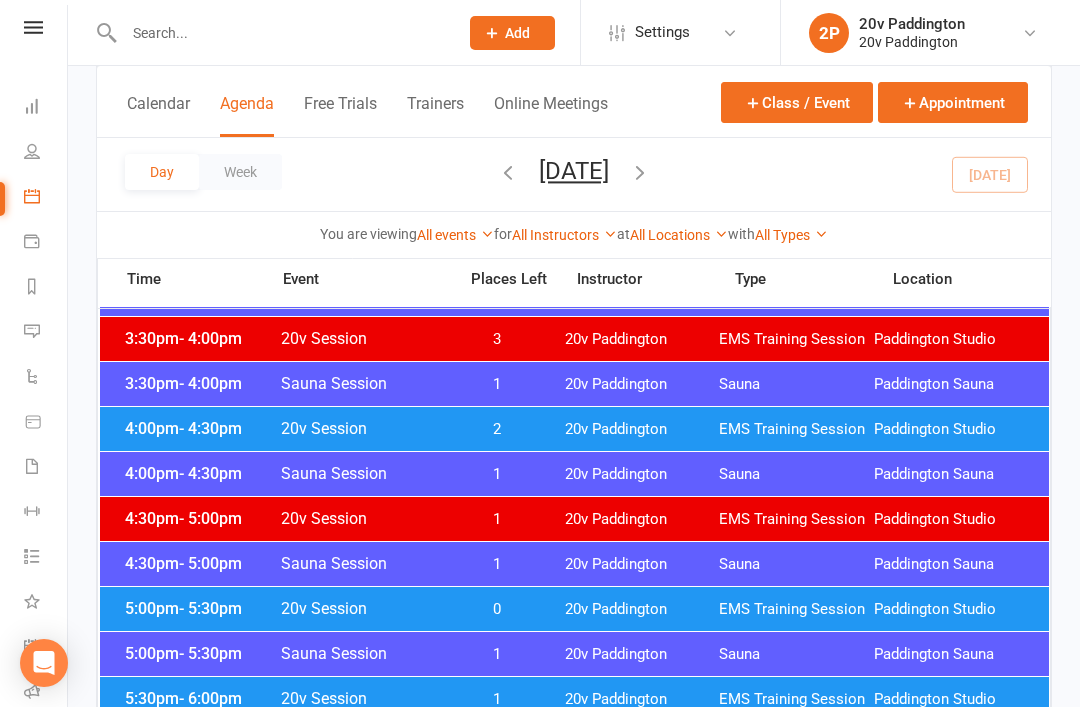 click at bounding box center [32, 331] 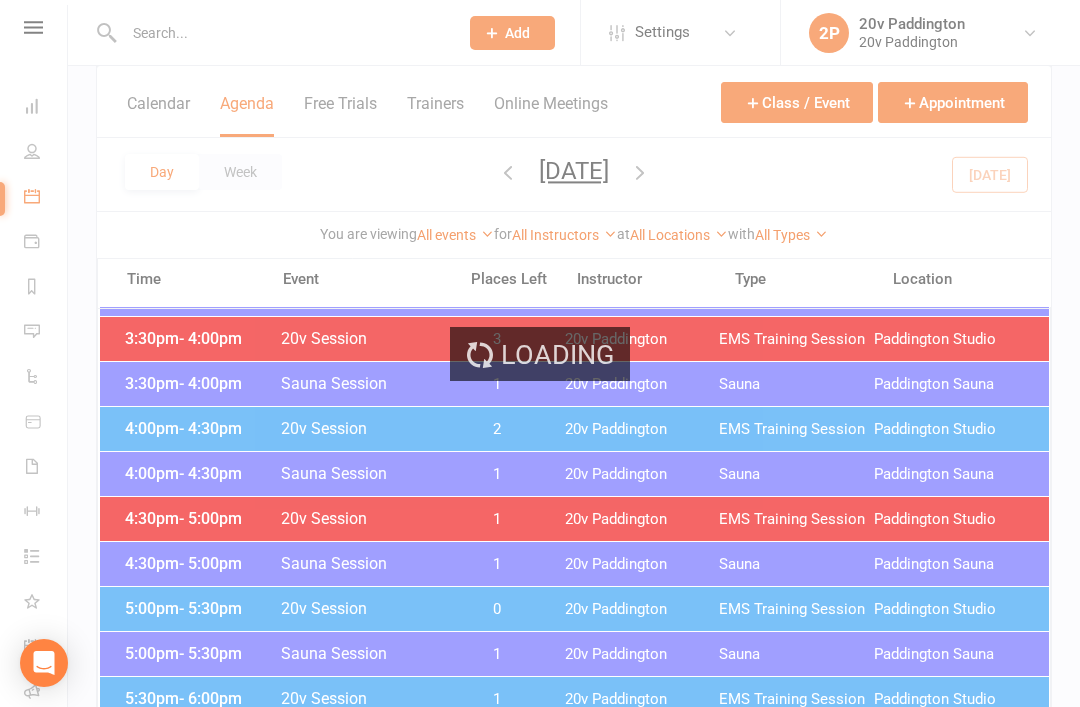 scroll, scrollTop: 0, scrollLeft: 0, axis: both 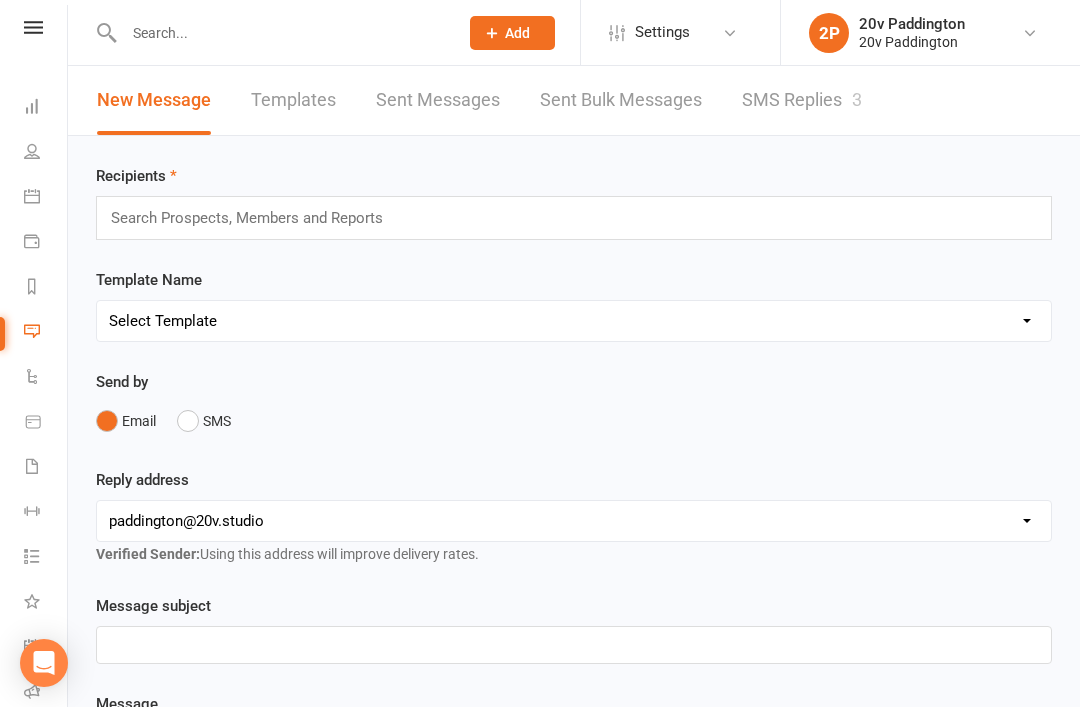 click on "SMS Replies  3" at bounding box center (802, 100) 